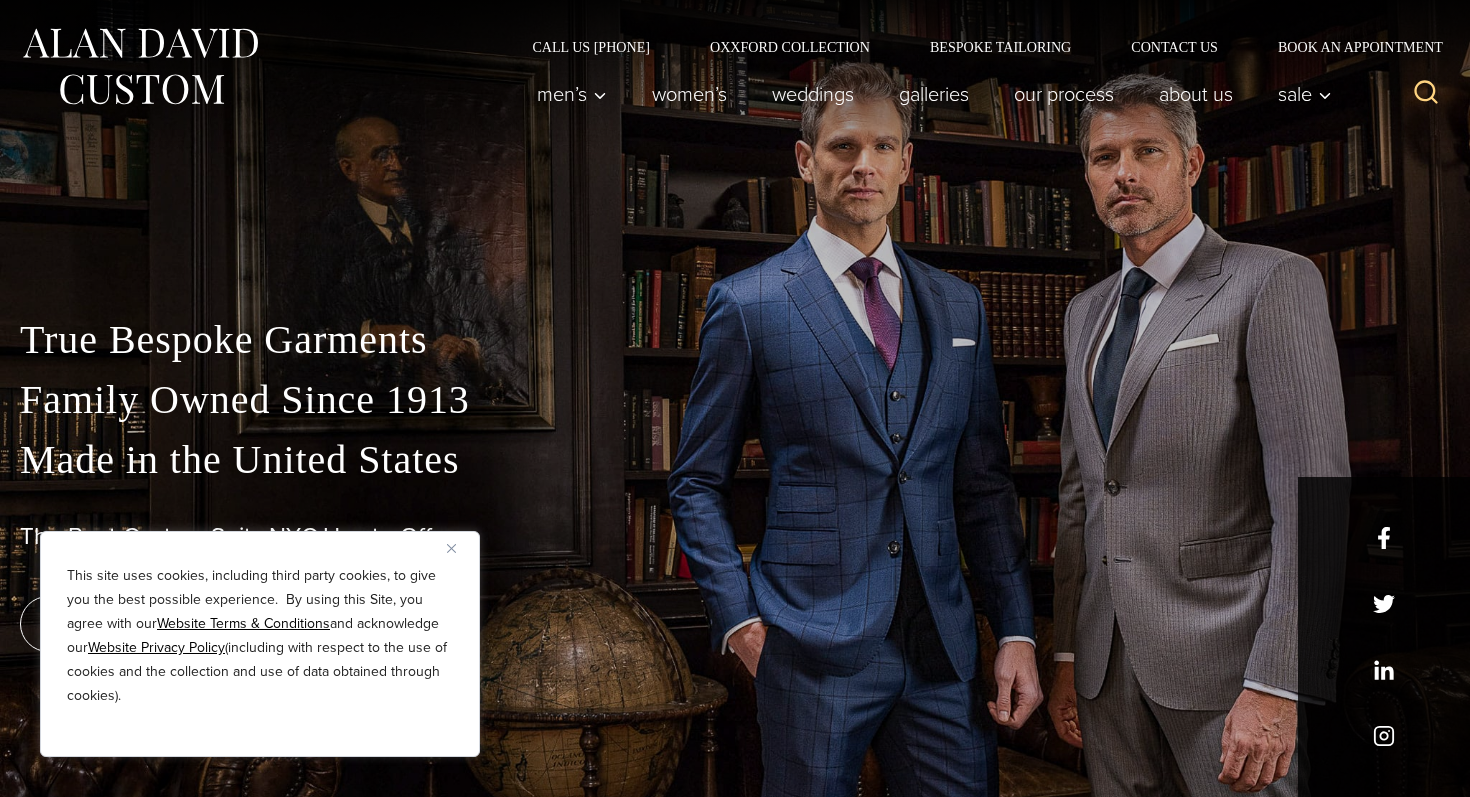 scroll, scrollTop: 0, scrollLeft: 0, axis: both 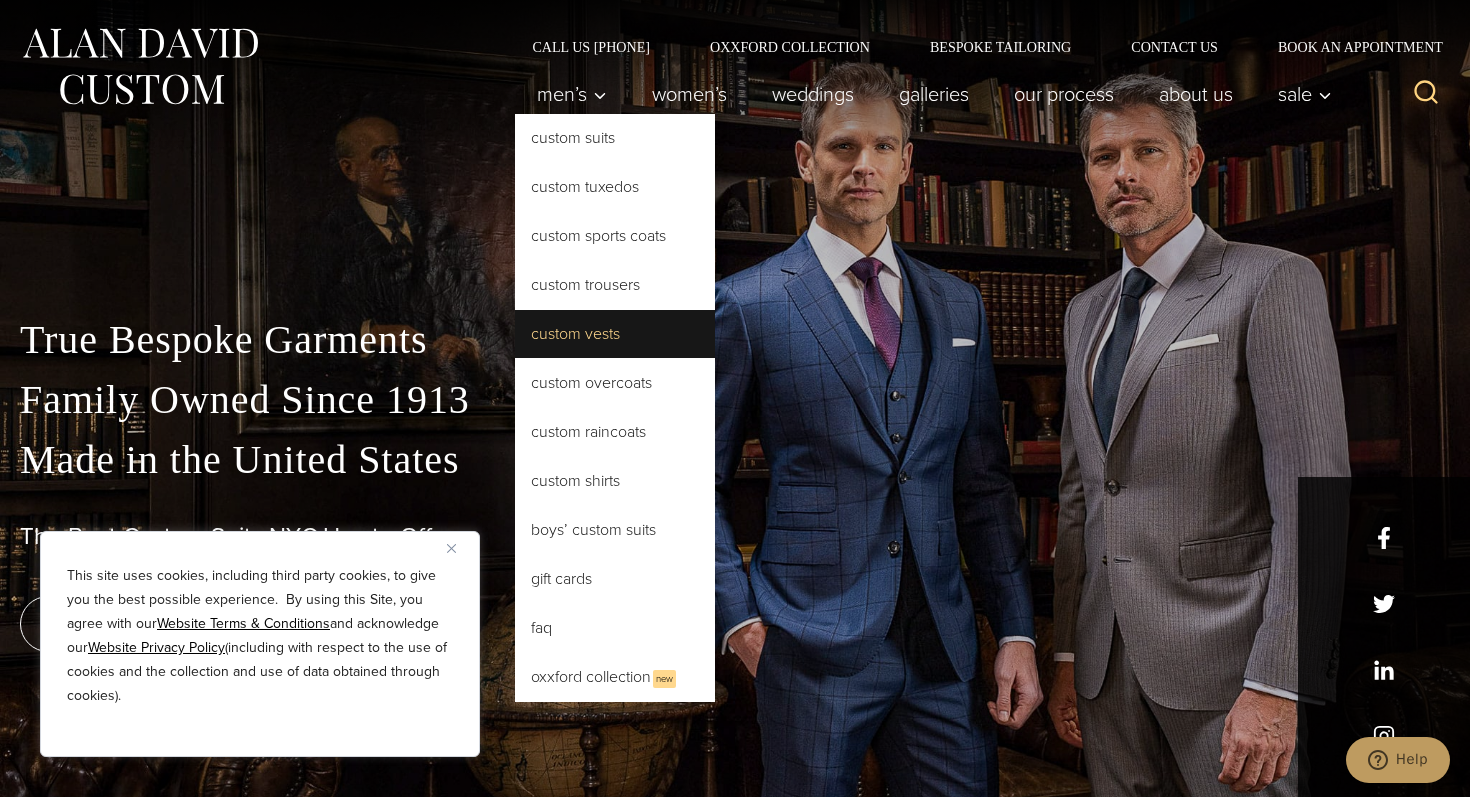 click on "Custom Vests" at bounding box center (615, 334) 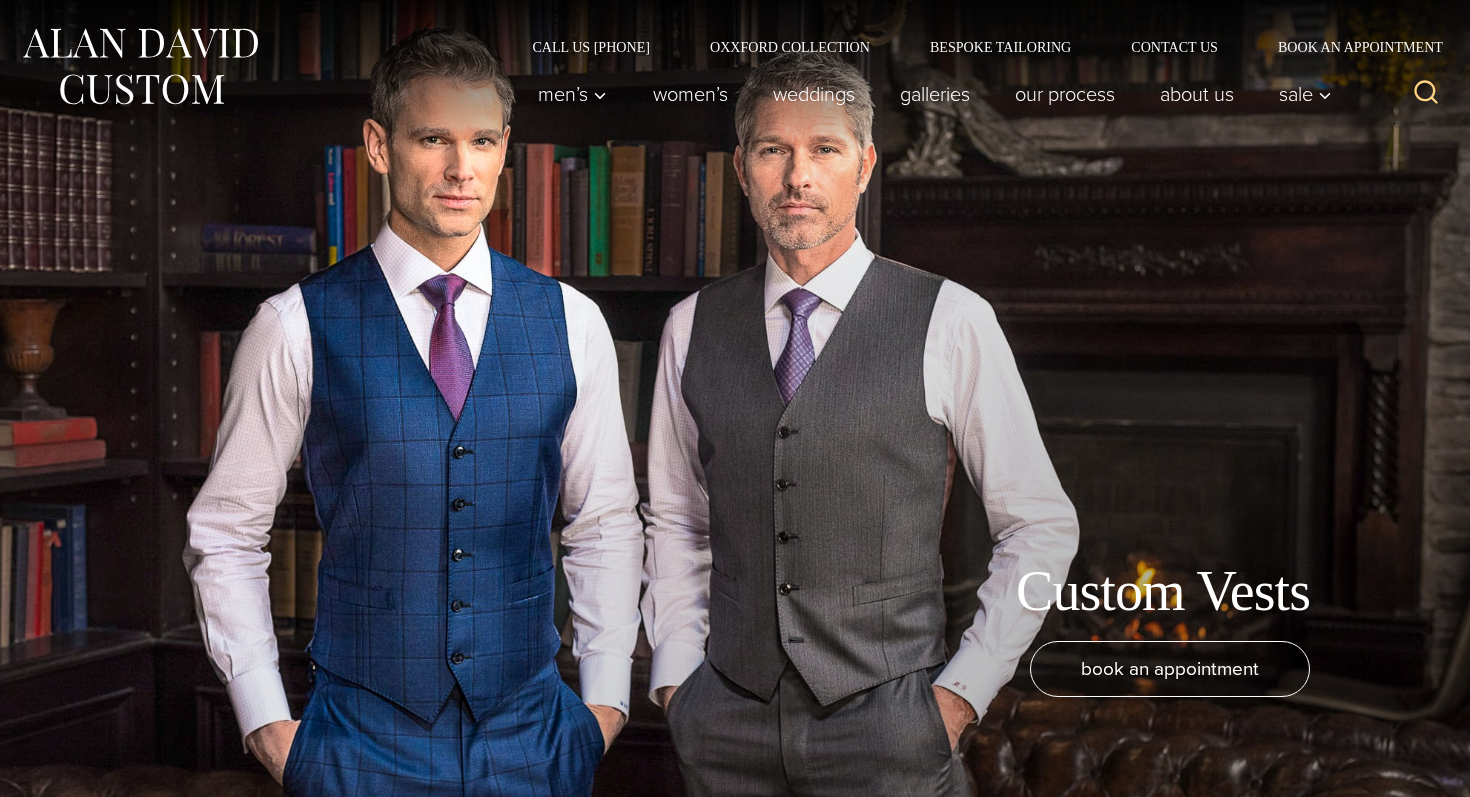 scroll, scrollTop: 0, scrollLeft: 0, axis: both 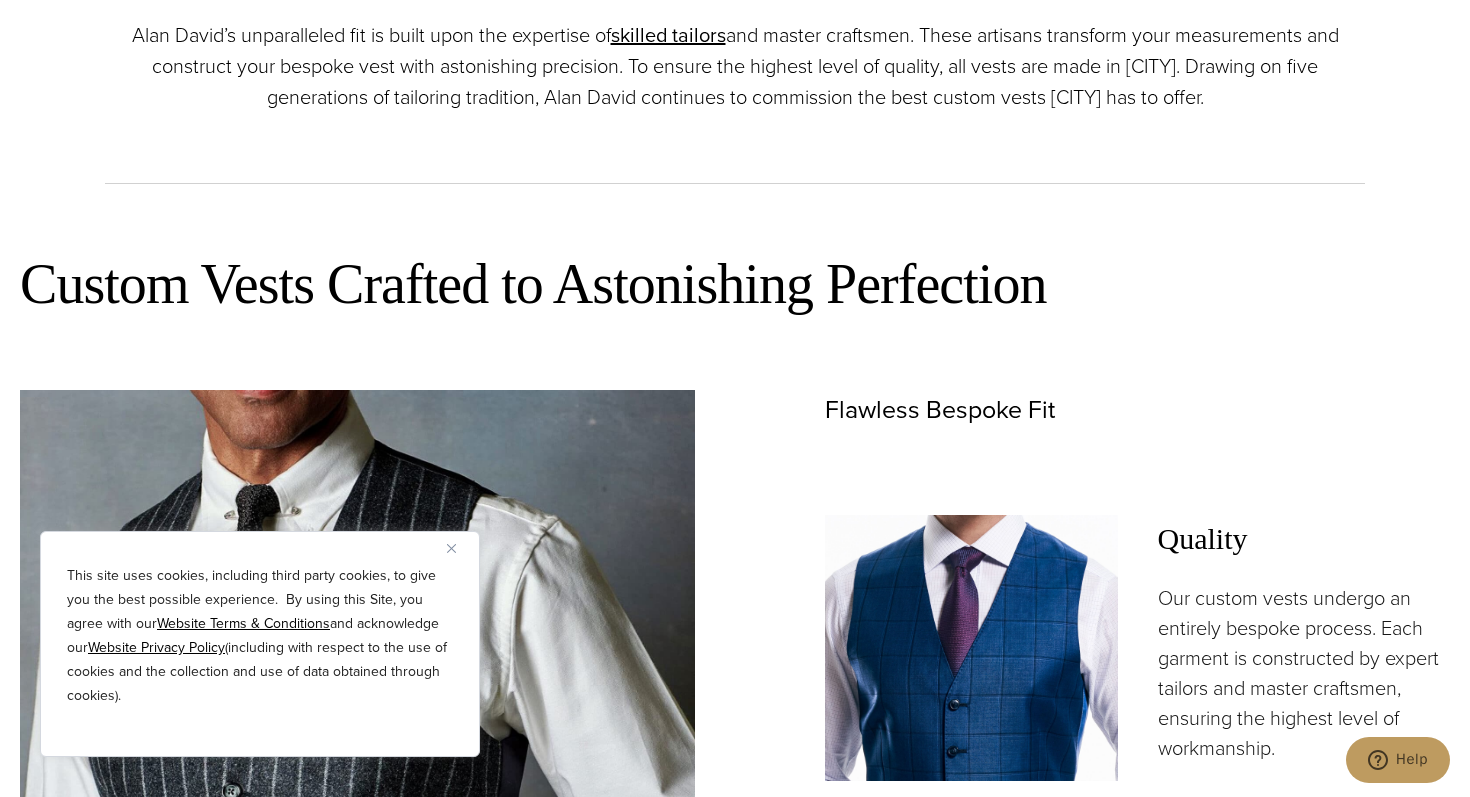 click at bounding box center [451, 548] 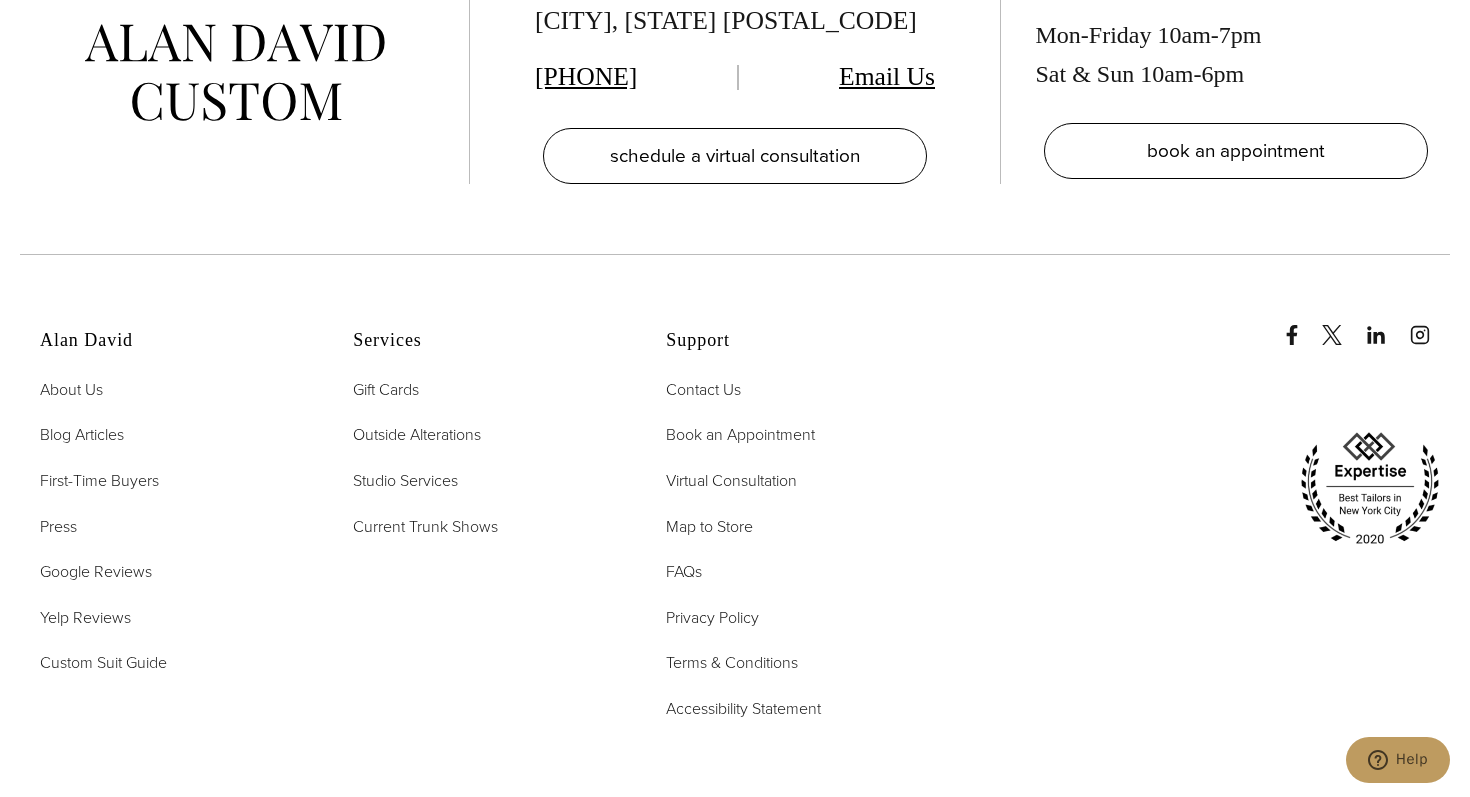scroll, scrollTop: 8672, scrollLeft: 0, axis: vertical 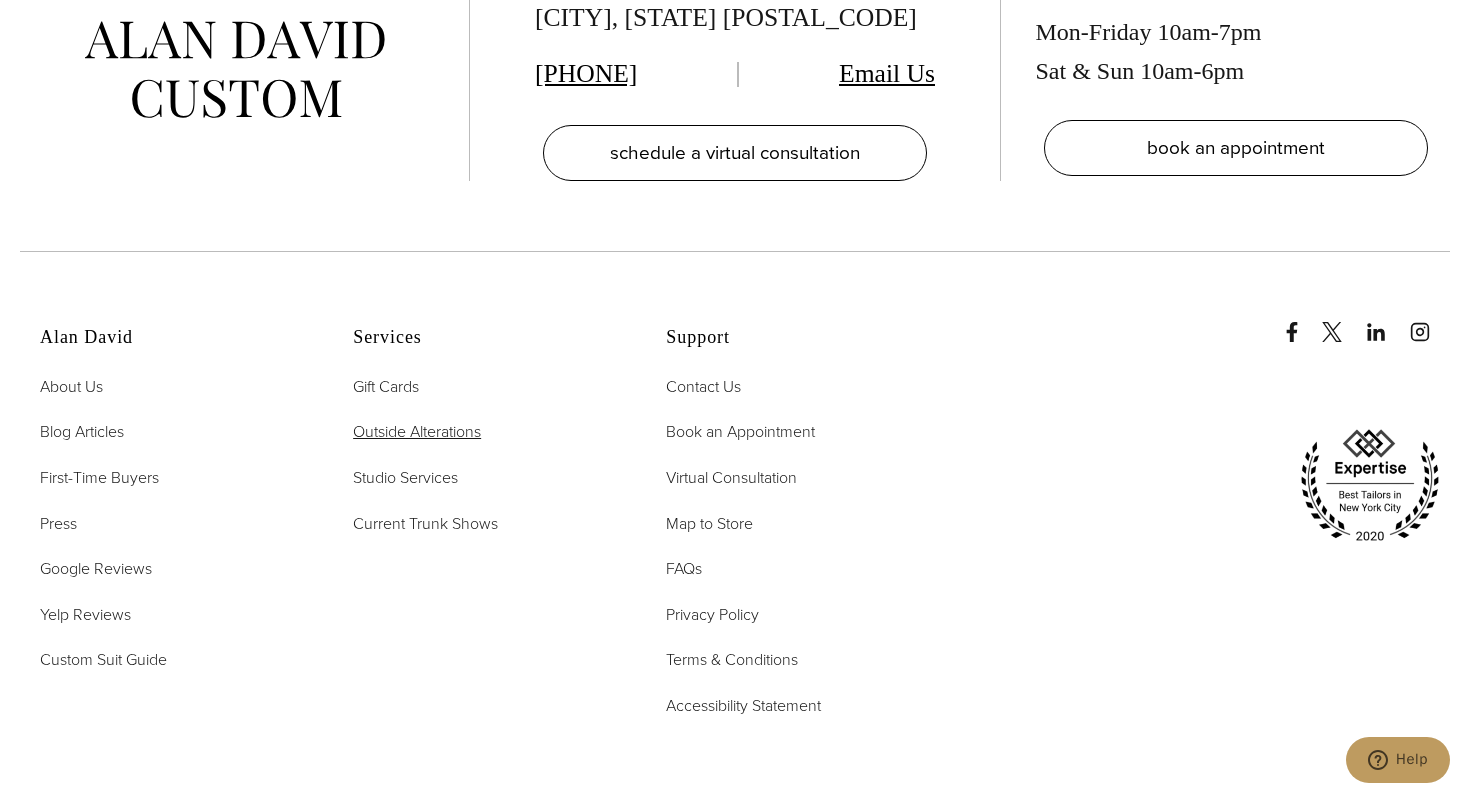 click on "Outside Alterations" at bounding box center (417, 432) 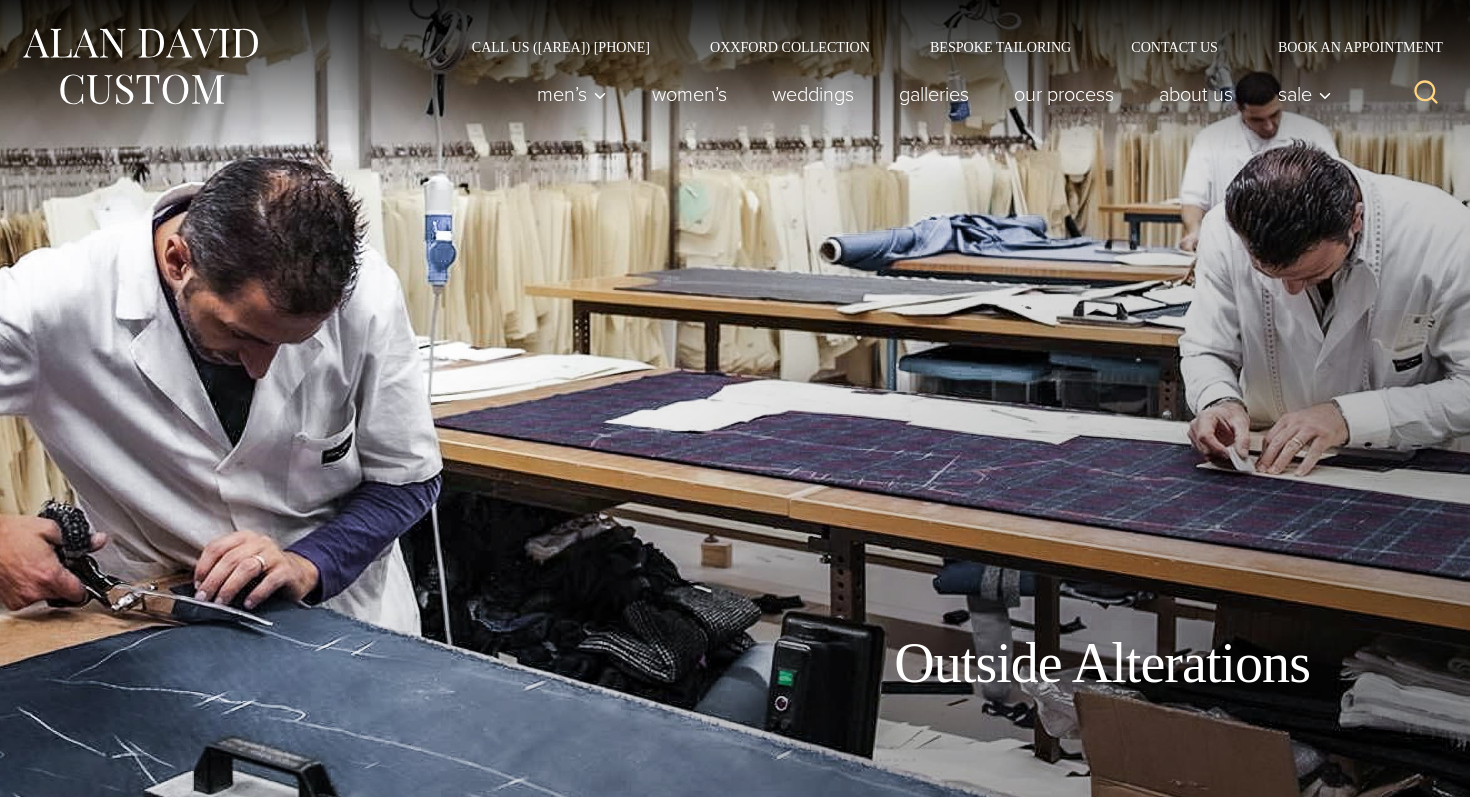 scroll, scrollTop: 0, scrollLeft: 0, axis: both 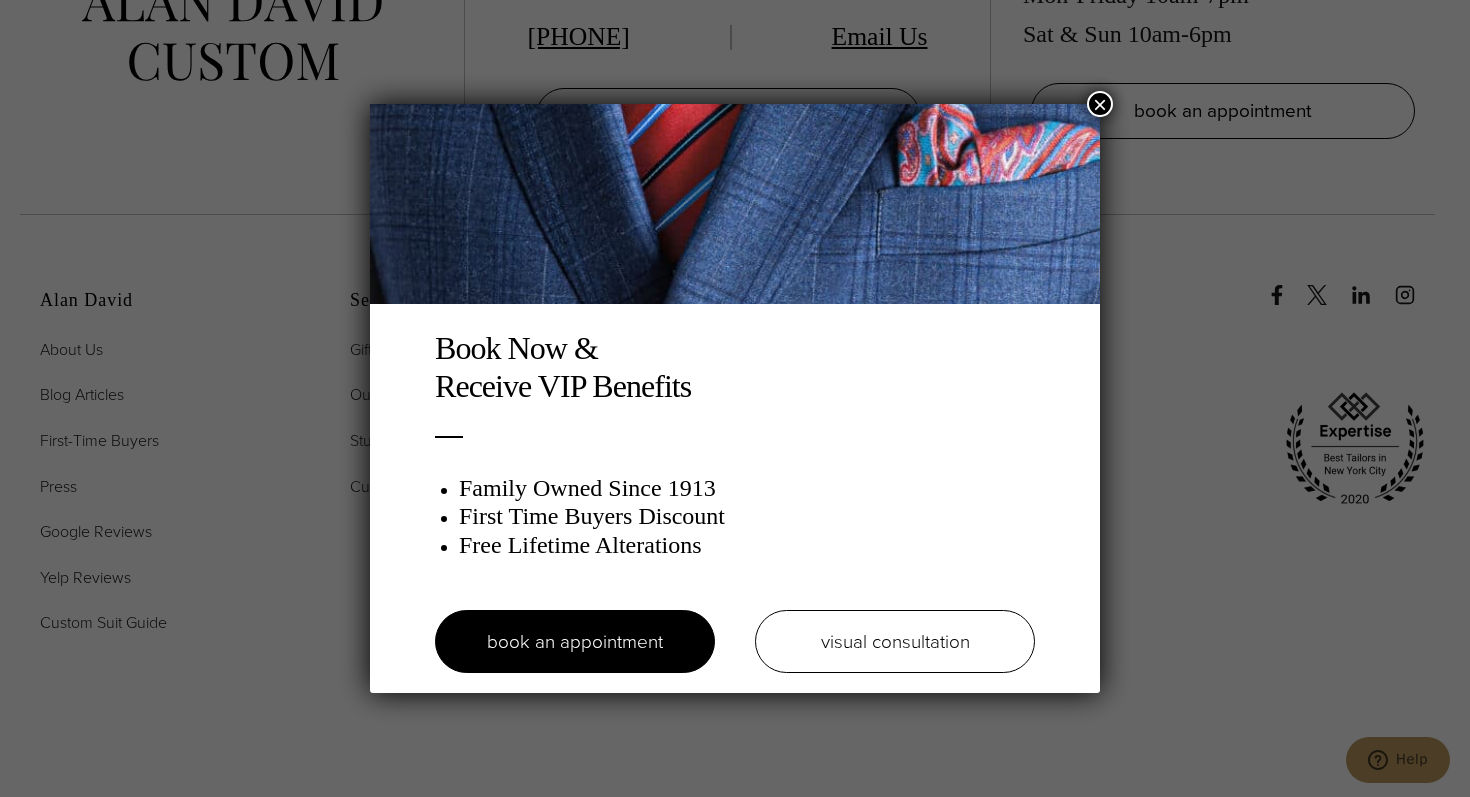 click on "×" at bounding box center [1100, 104] 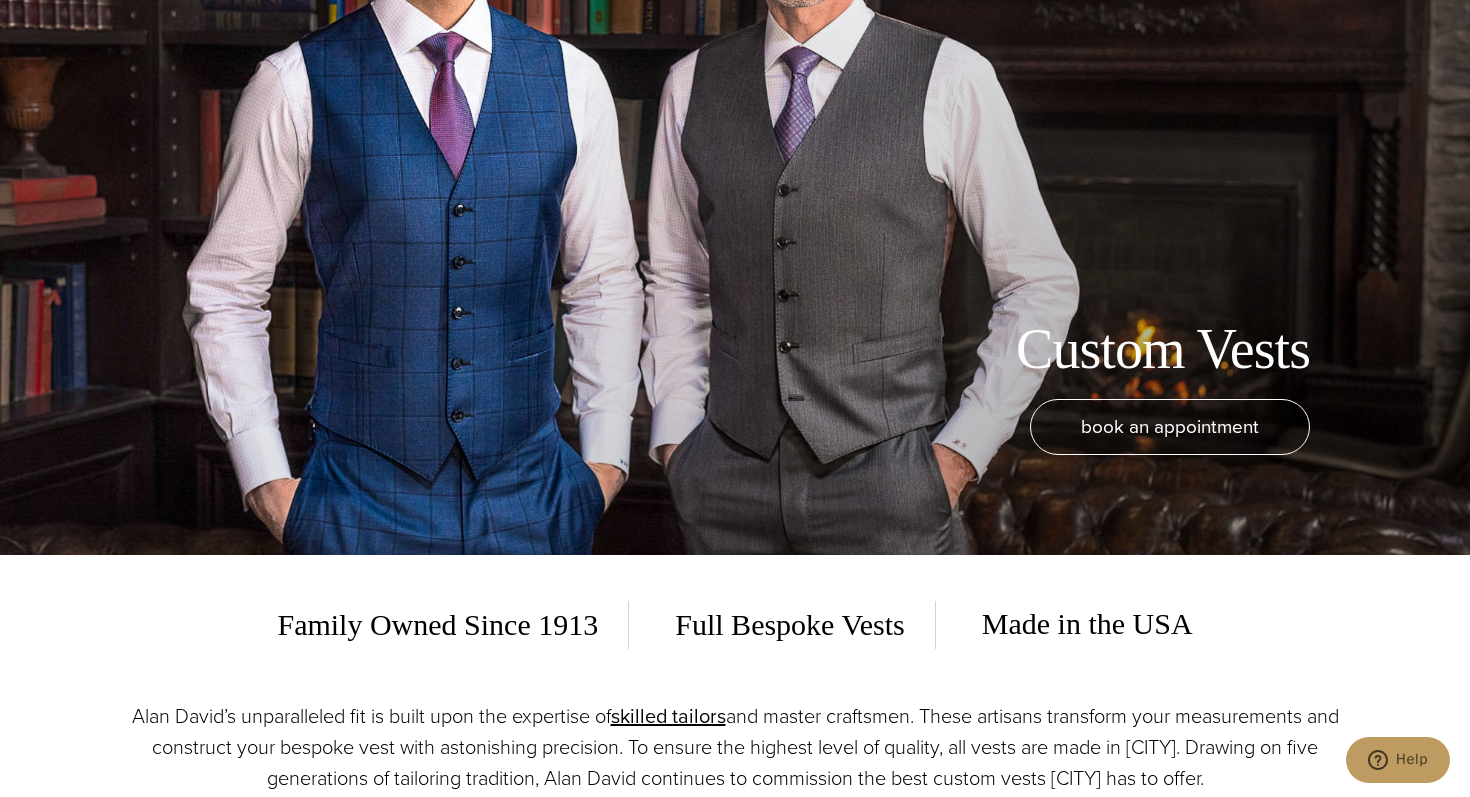 scroll, scrollTop: 0, scrollLeft: 0, axis: both 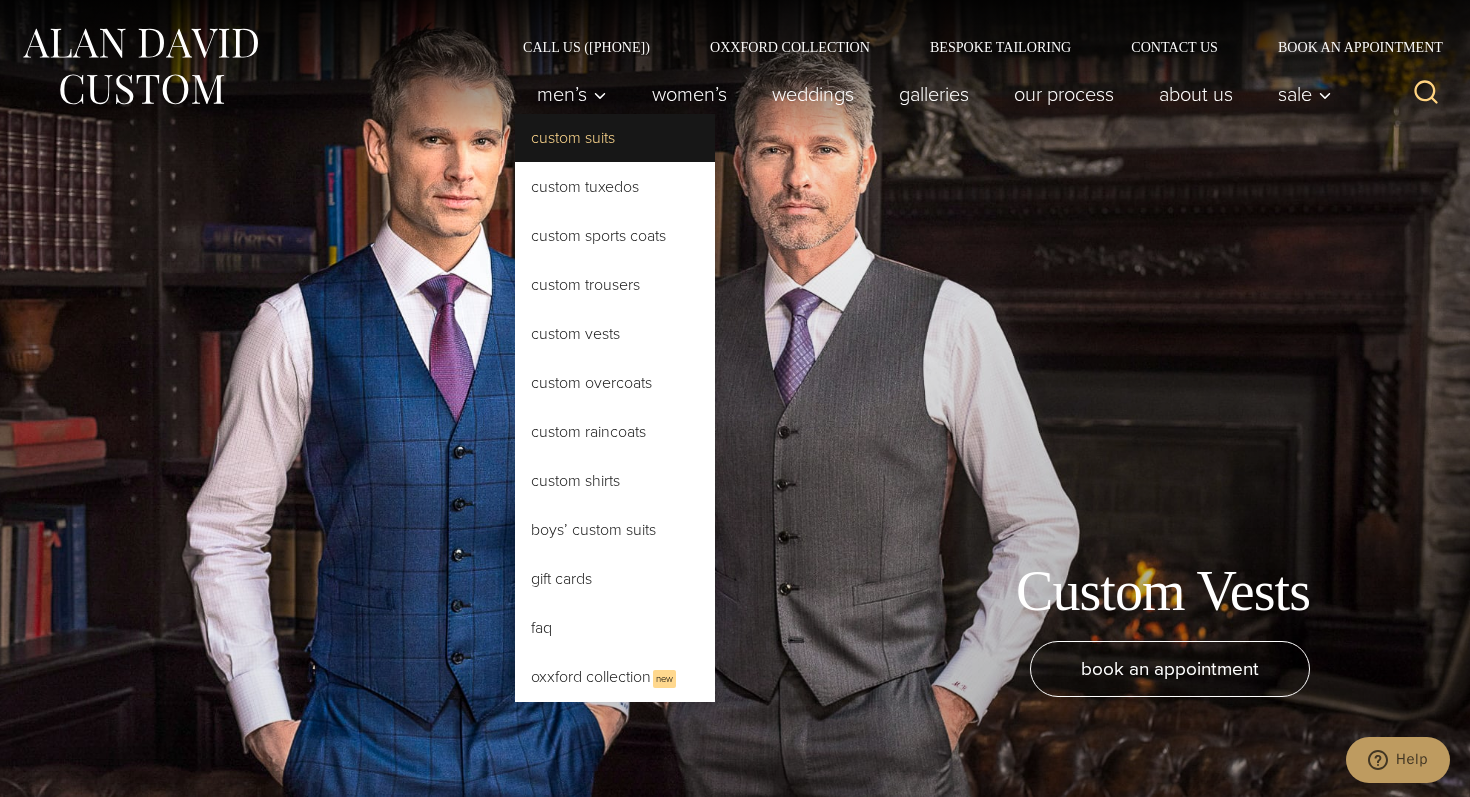 click on "Custom Suits" at bounding box center [615, 138] 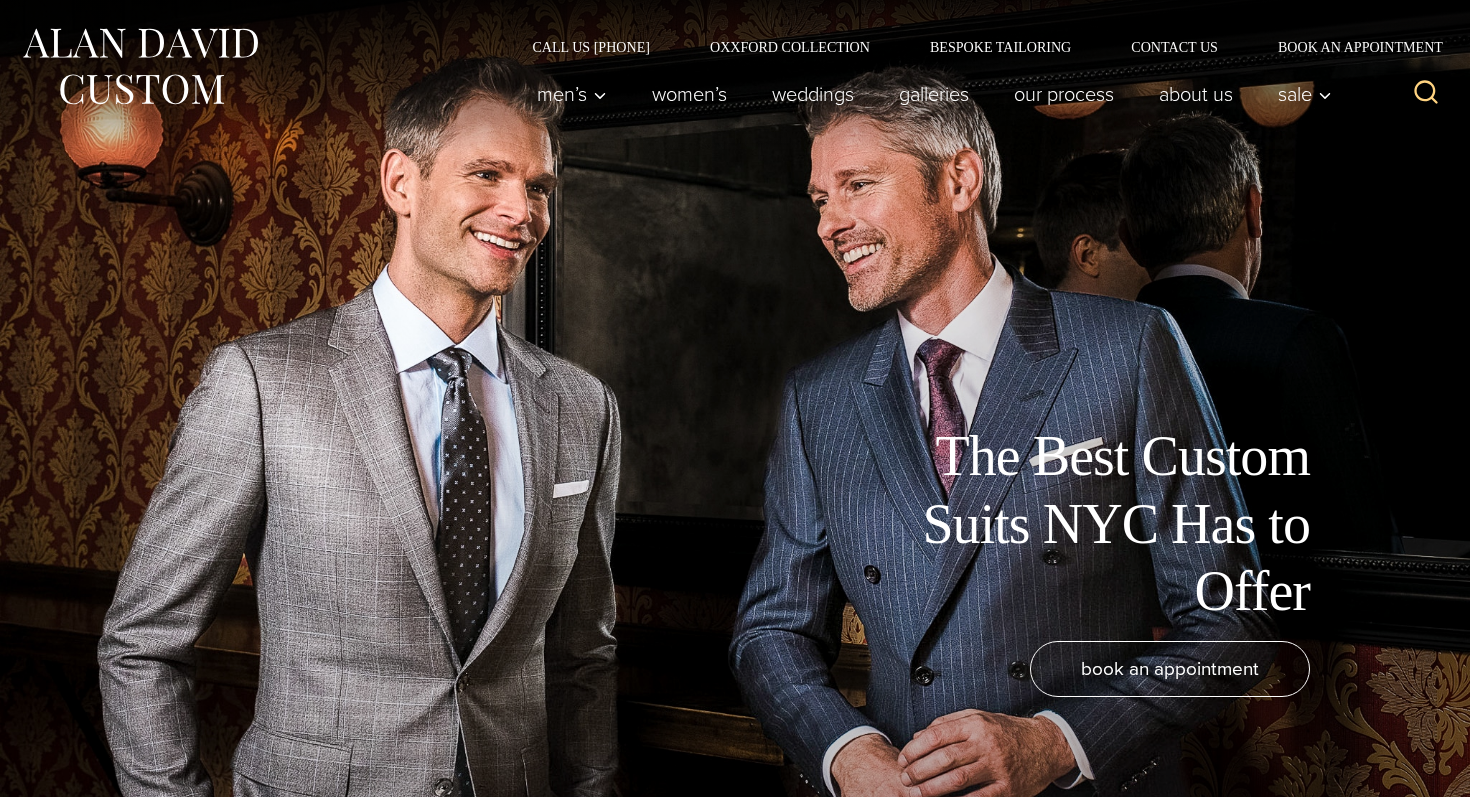 scroll, scrollTop: 0, scrollLeft: 0, axis: both 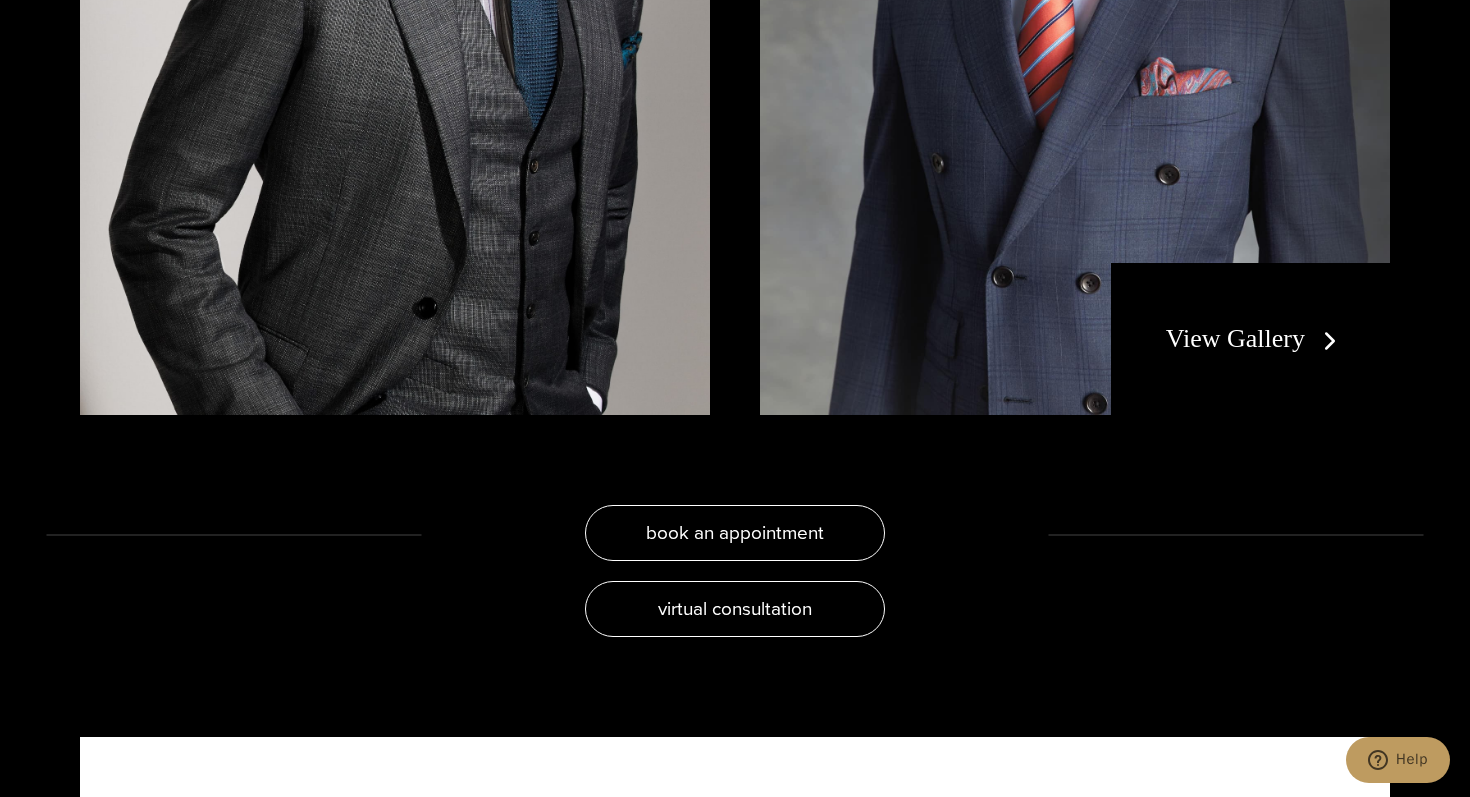 click on "View Gallery" at bounding box center (1255, 338) 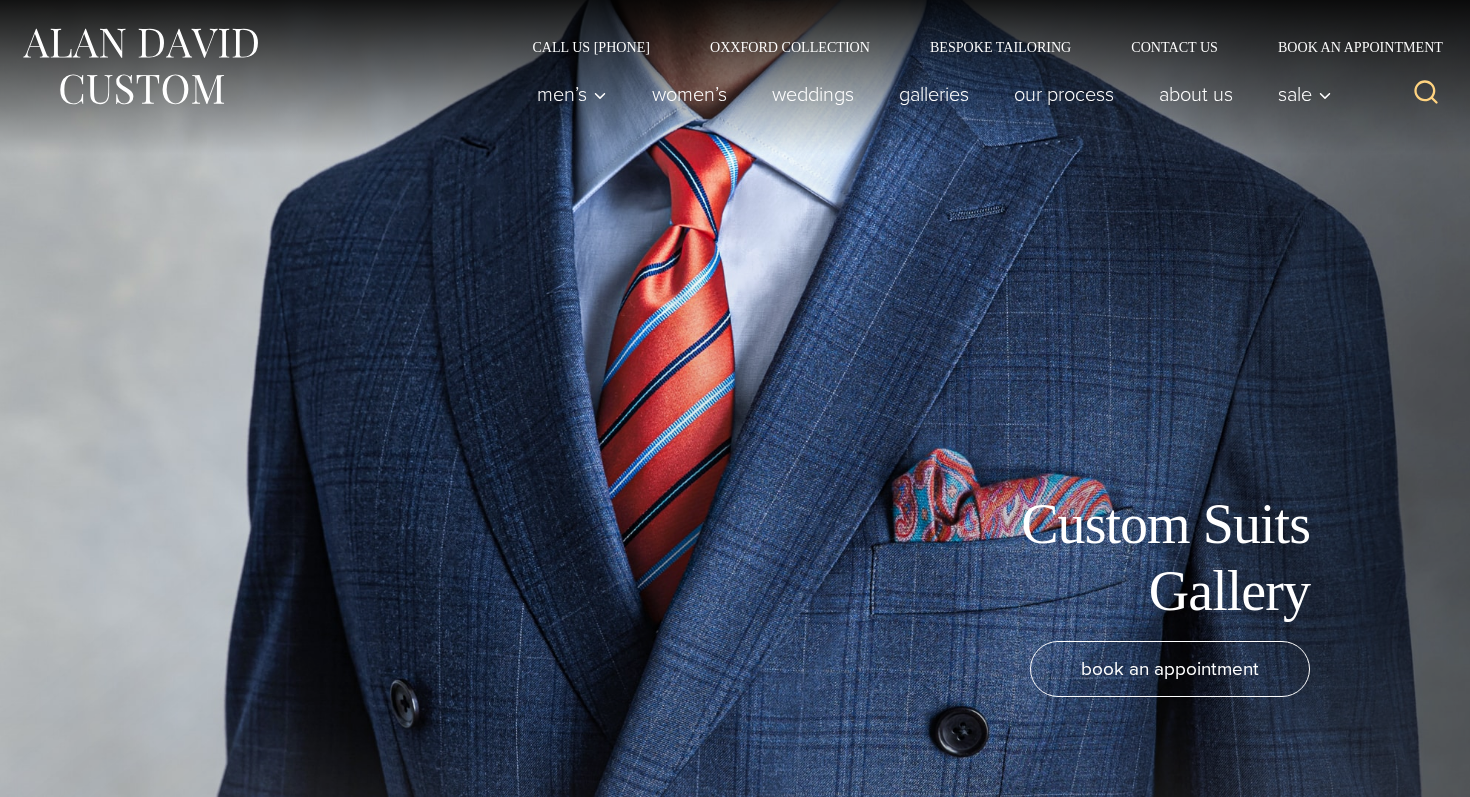 scroll, scrollTop: 0, scrollLeft: 0, axis: both 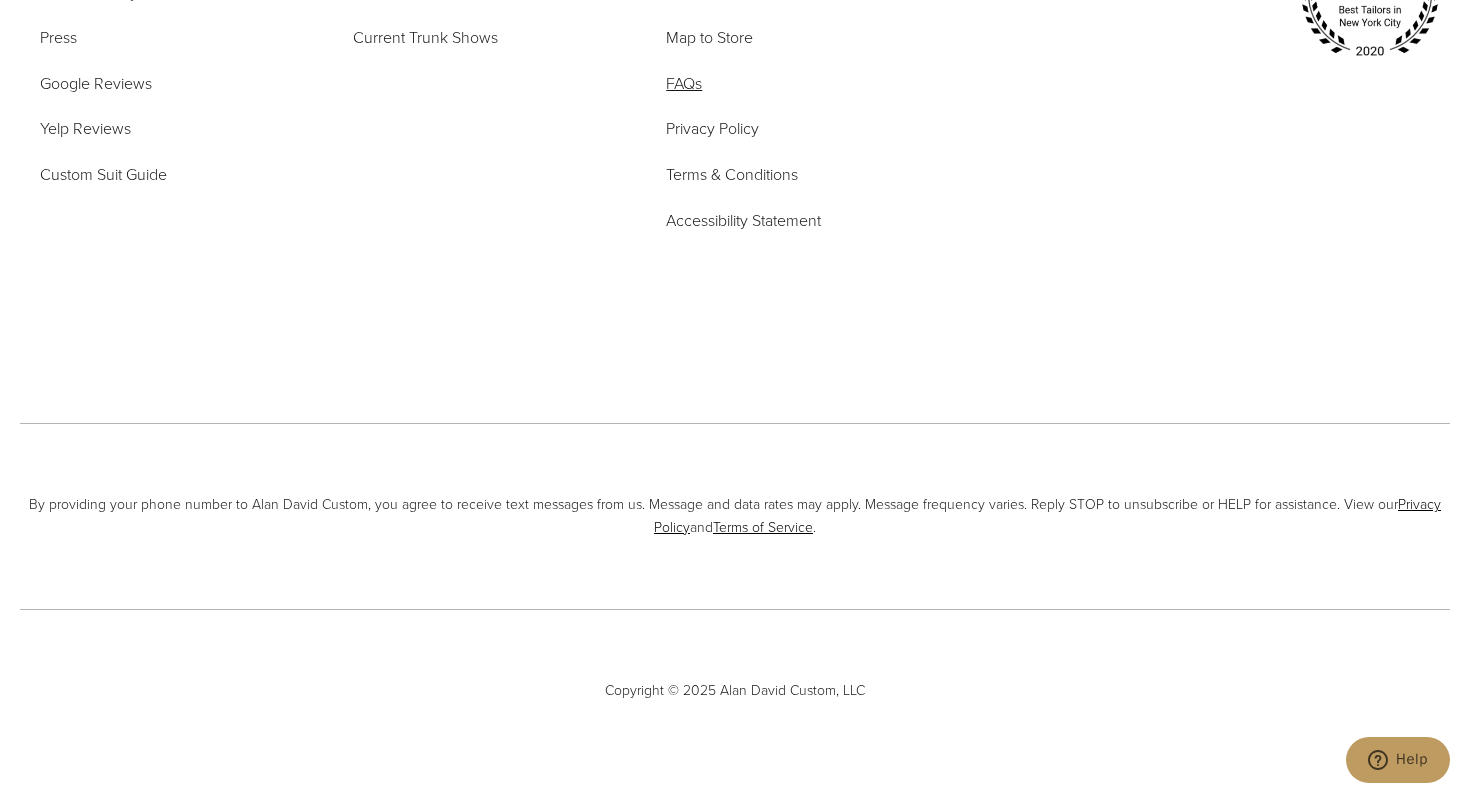 click on "FAQs" at bounding box center (684, 83) 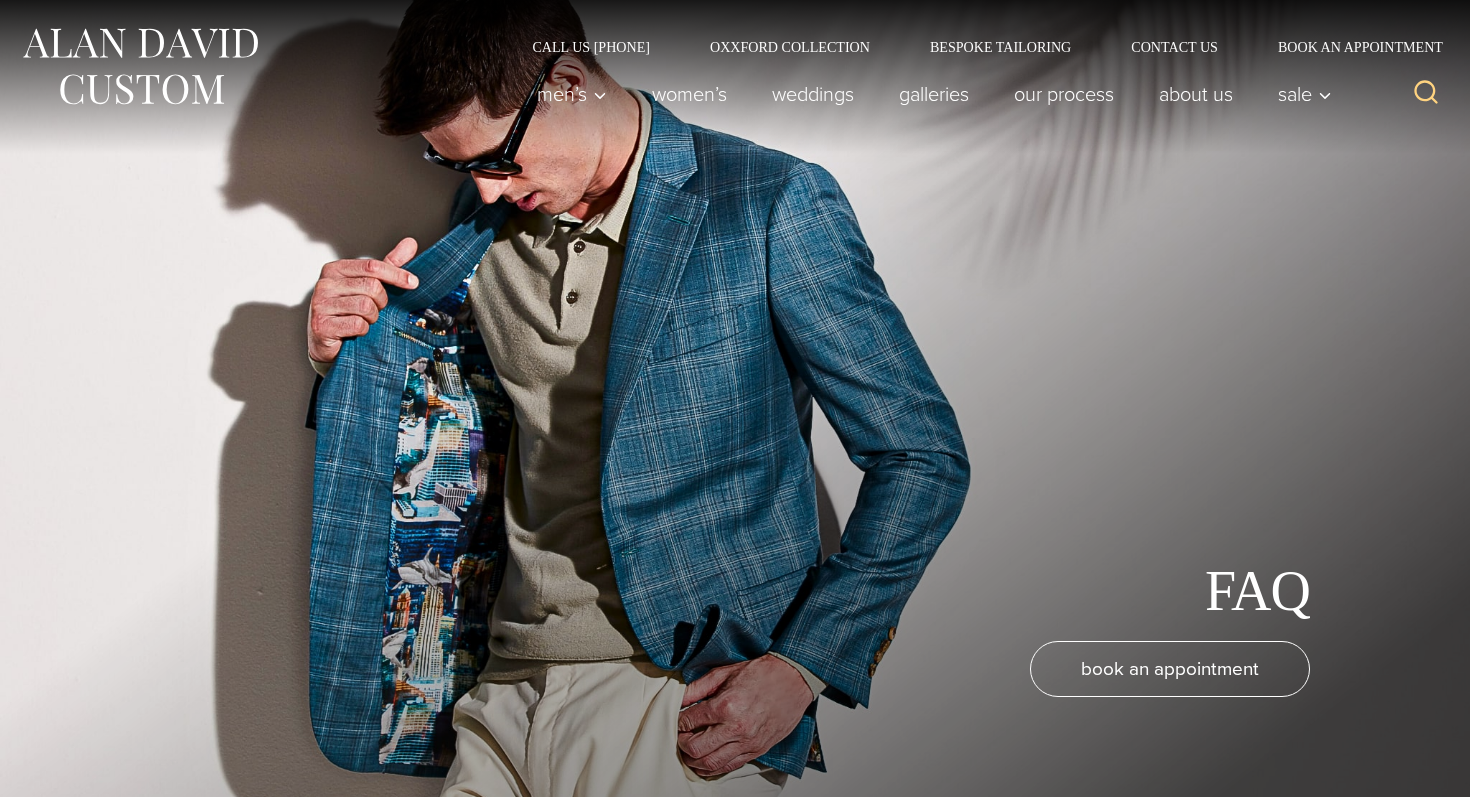 scroll, scrollTop: 0, scrollLeft: 0, axis: both 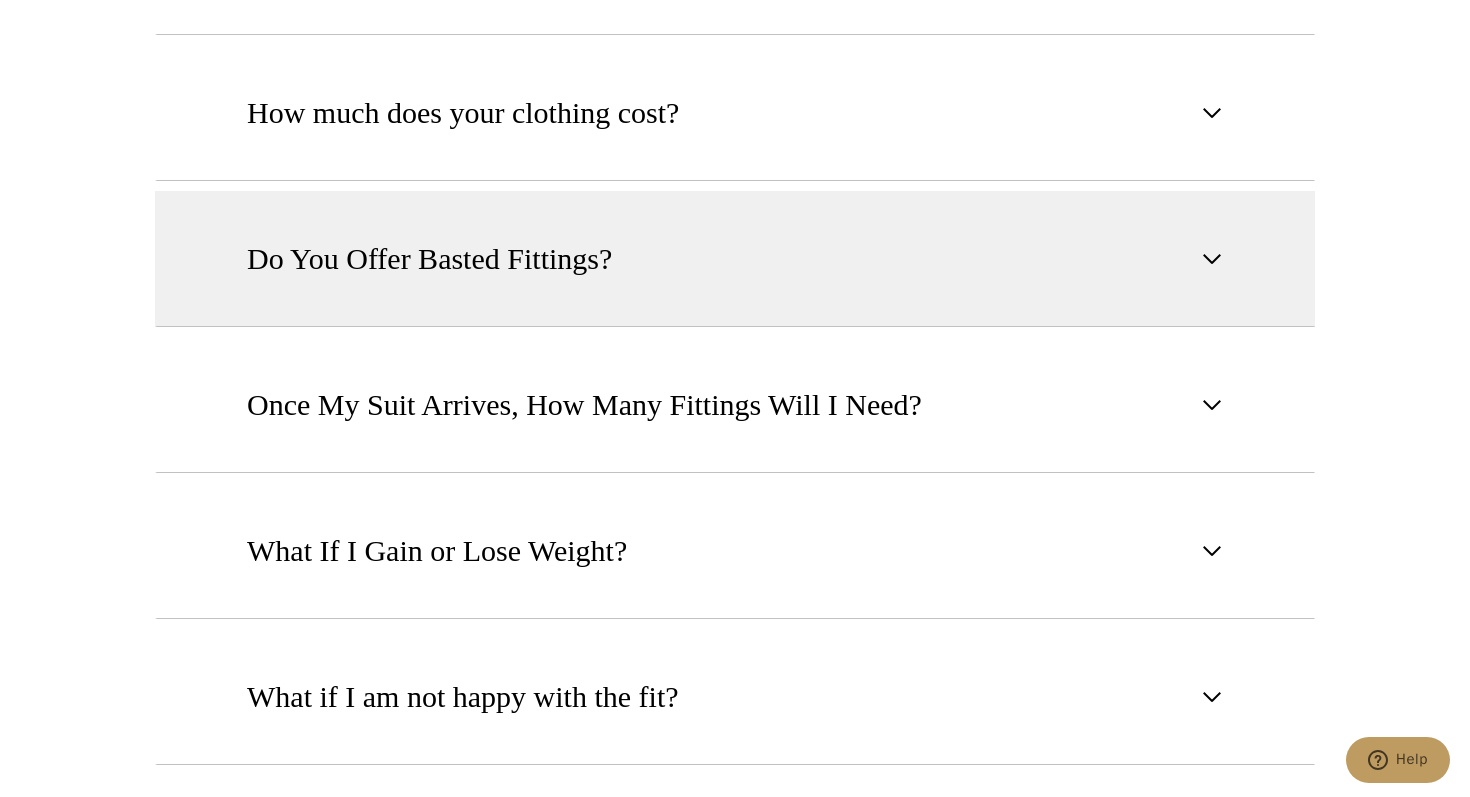 click on "Do You Offer Basted Fittings?" at bounding box center (735, 259) 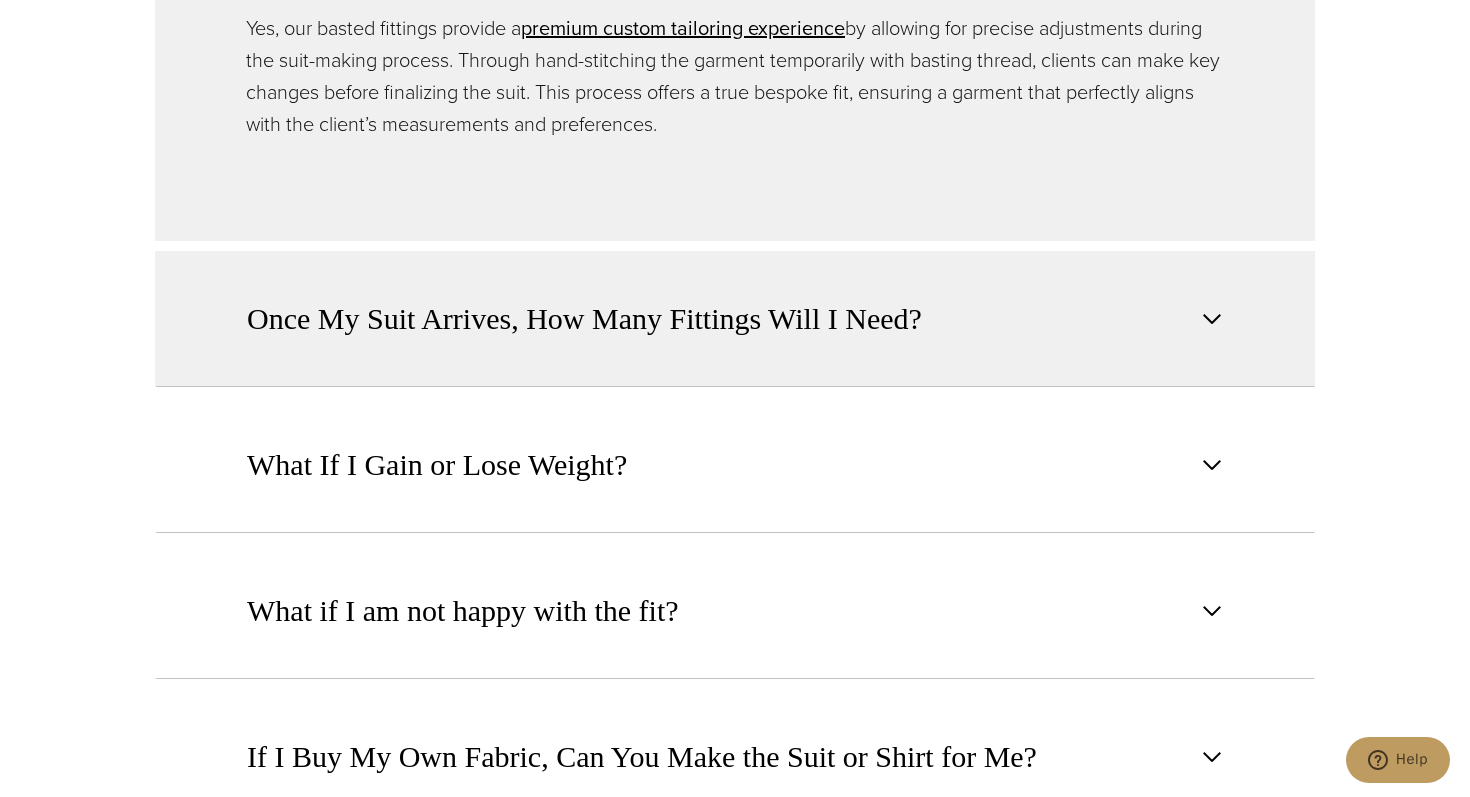 scroll, scrollTop: 1886, scrollLeft: 0, axis: vertical 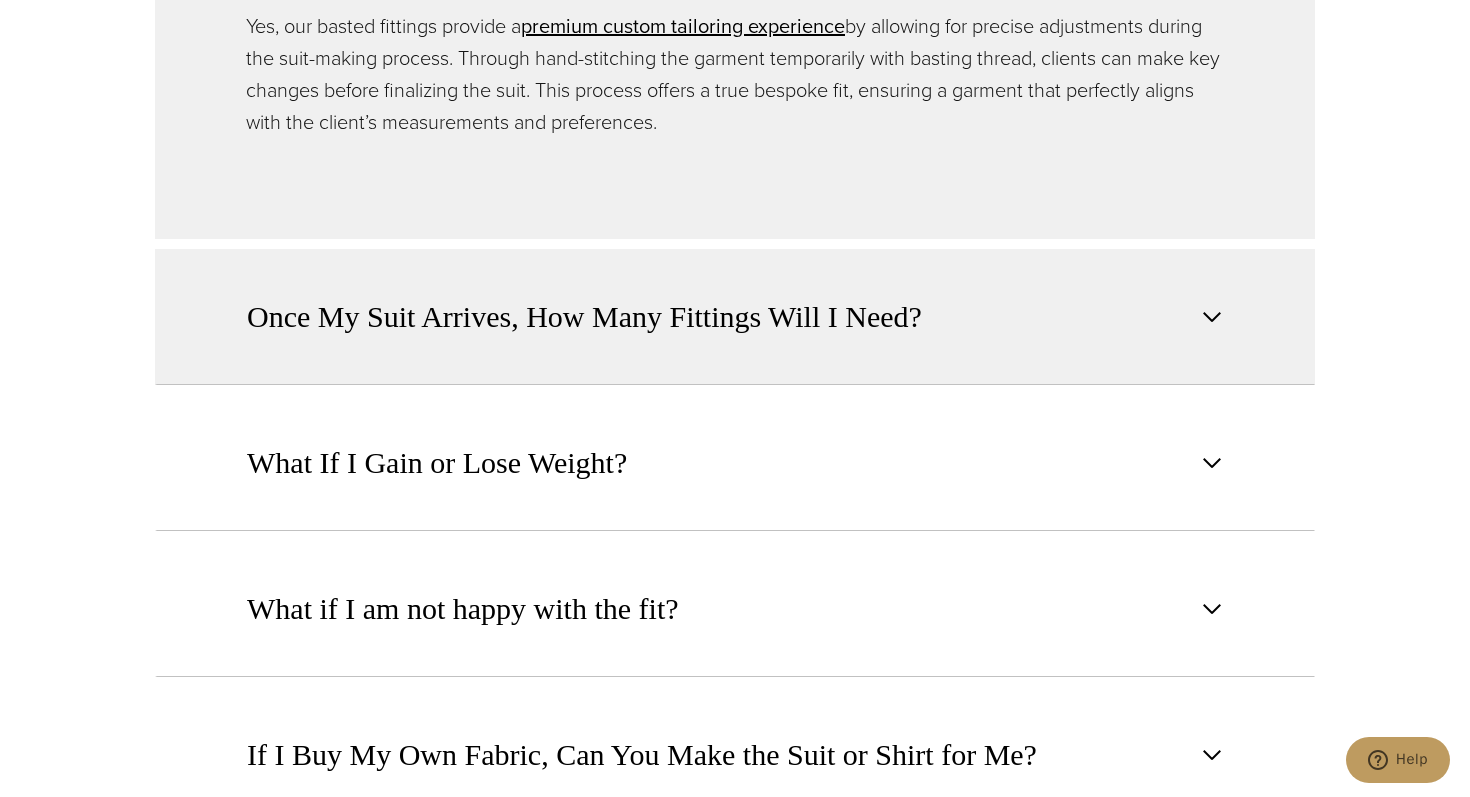 click on "Once My Suit Arrives, How Many Fittings Will I Need?" at bounding box center (584, 317) 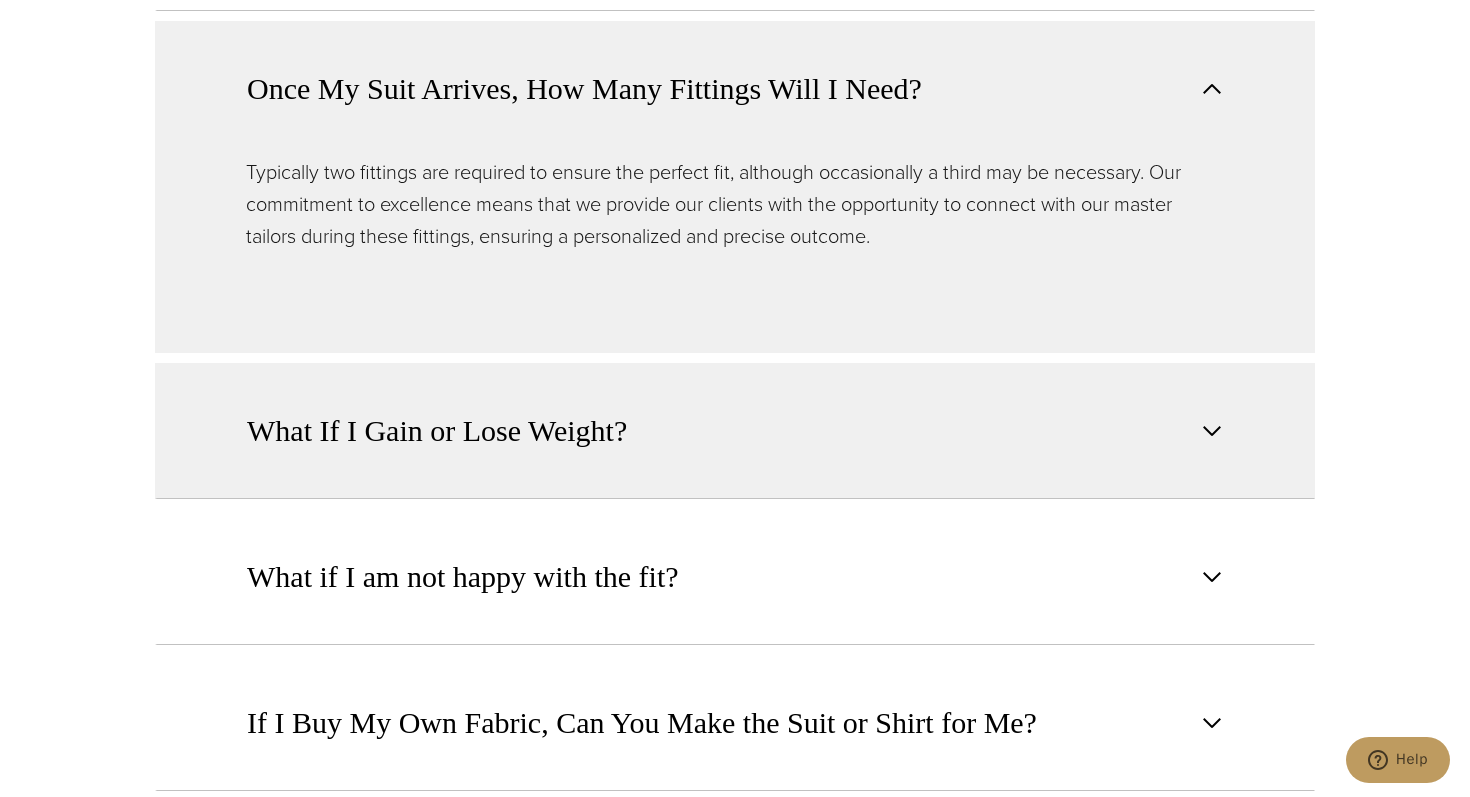click on "What If I Gain or Lose Weight?" at bounding box center (735, 431) 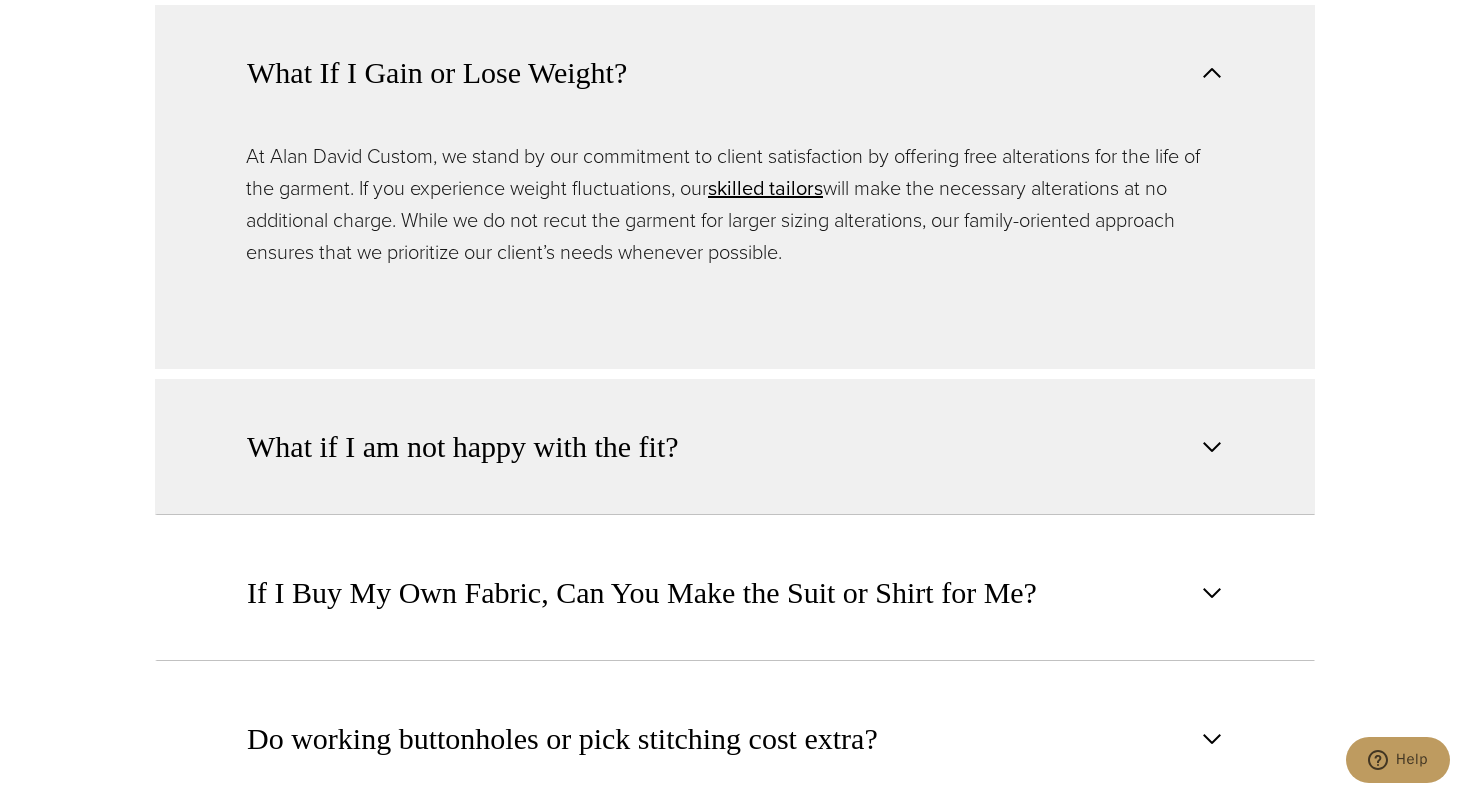 scroll, scrollTop: 2064, scrollLeft: 0, axis: vertical 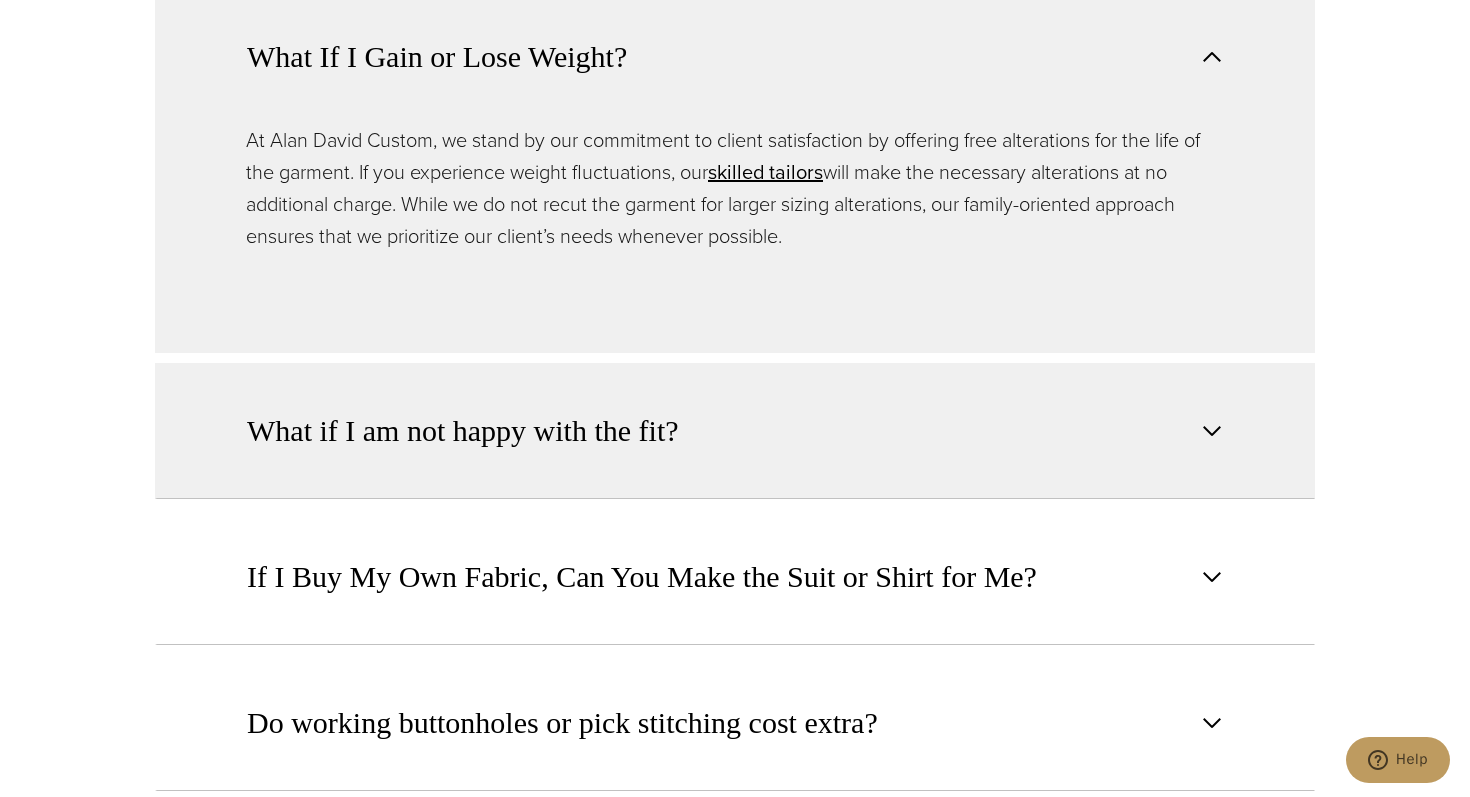 click on "What if I am not happy with the fit?" at bounding box center (735, 431) 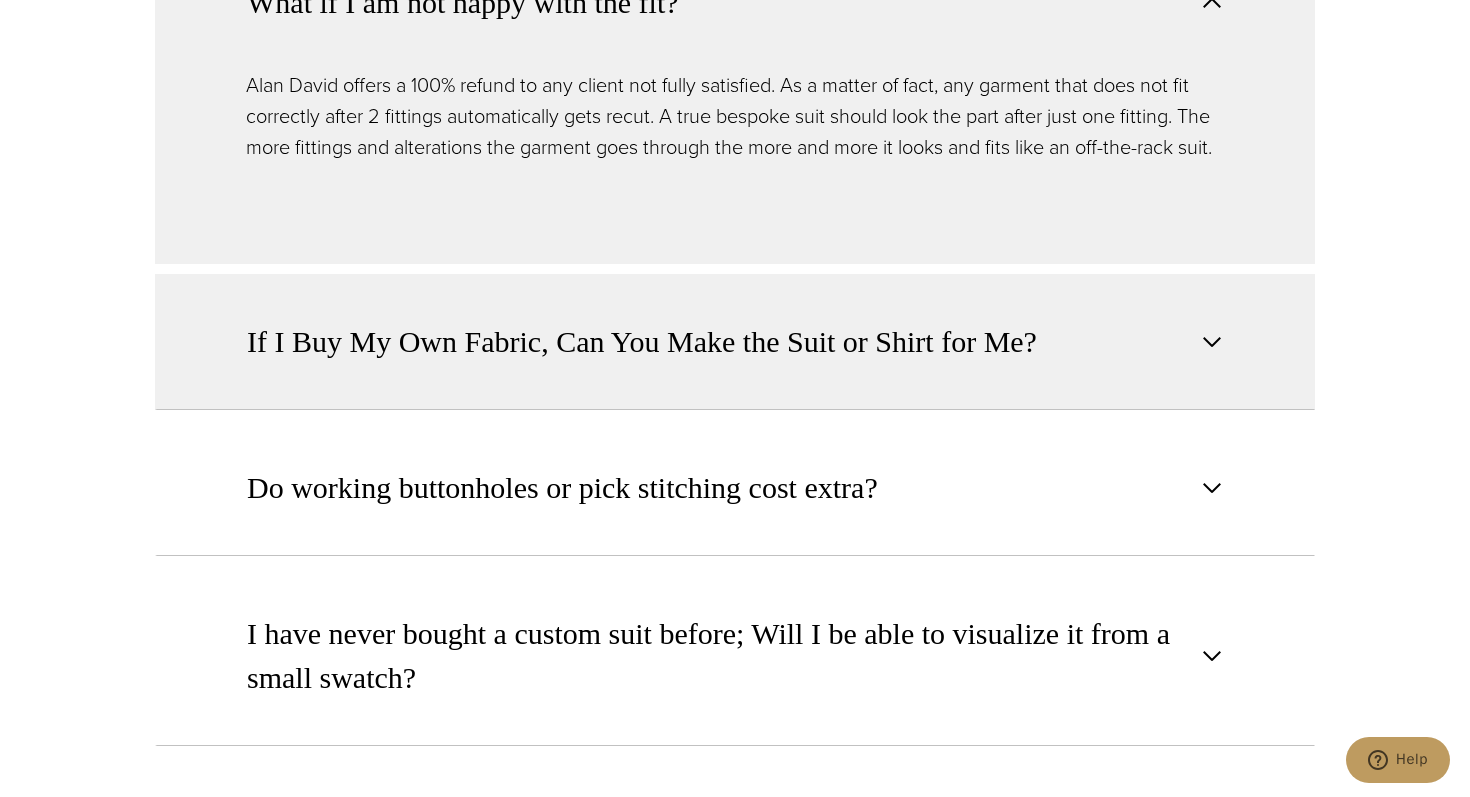 scroll, scrollTop: 2272, scrollLeft: 0, axis: vertical 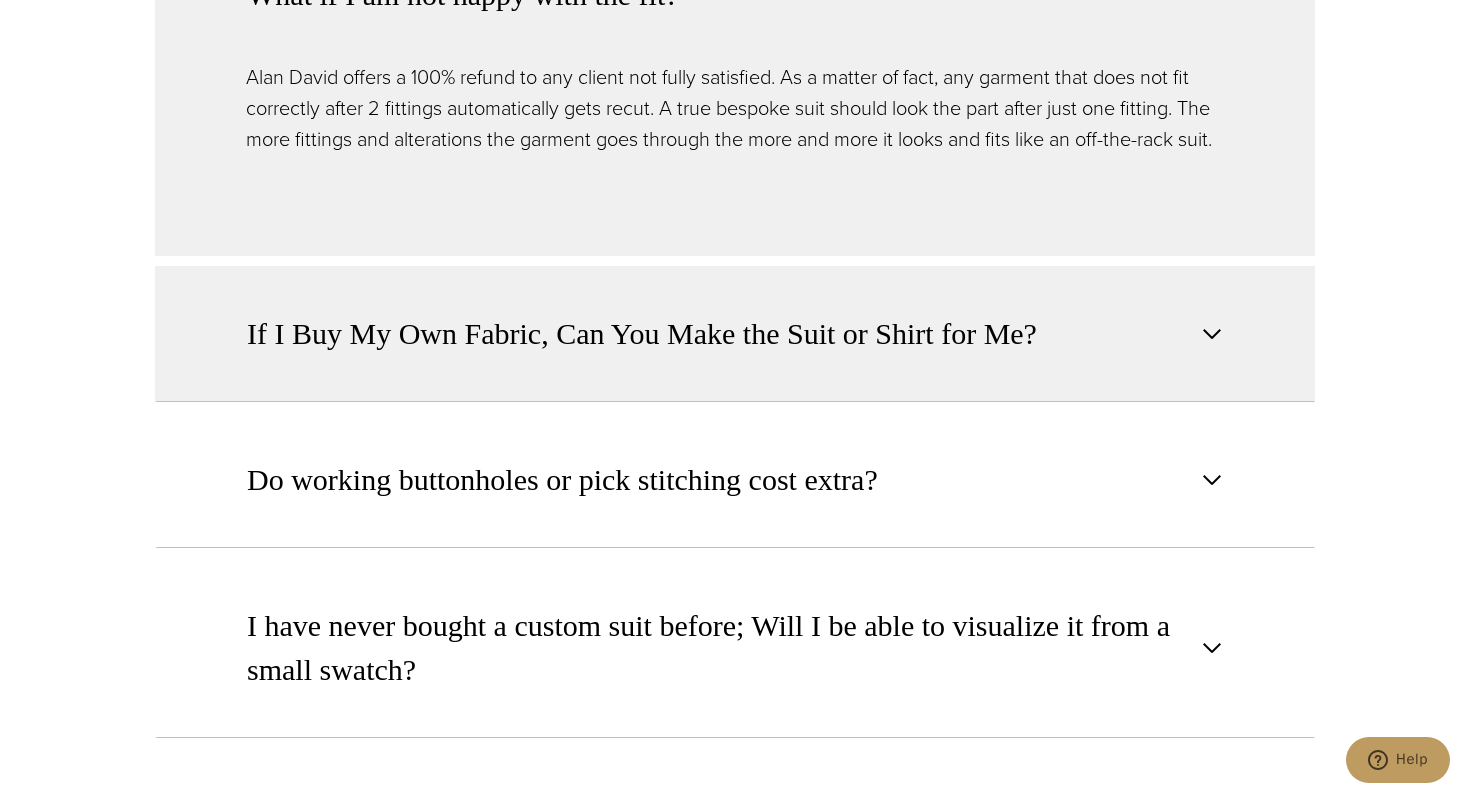 click on "If I Buy My Own Fabric, Can You Make the Suit or Shirt for Me?" at bounding box center [642, 334] 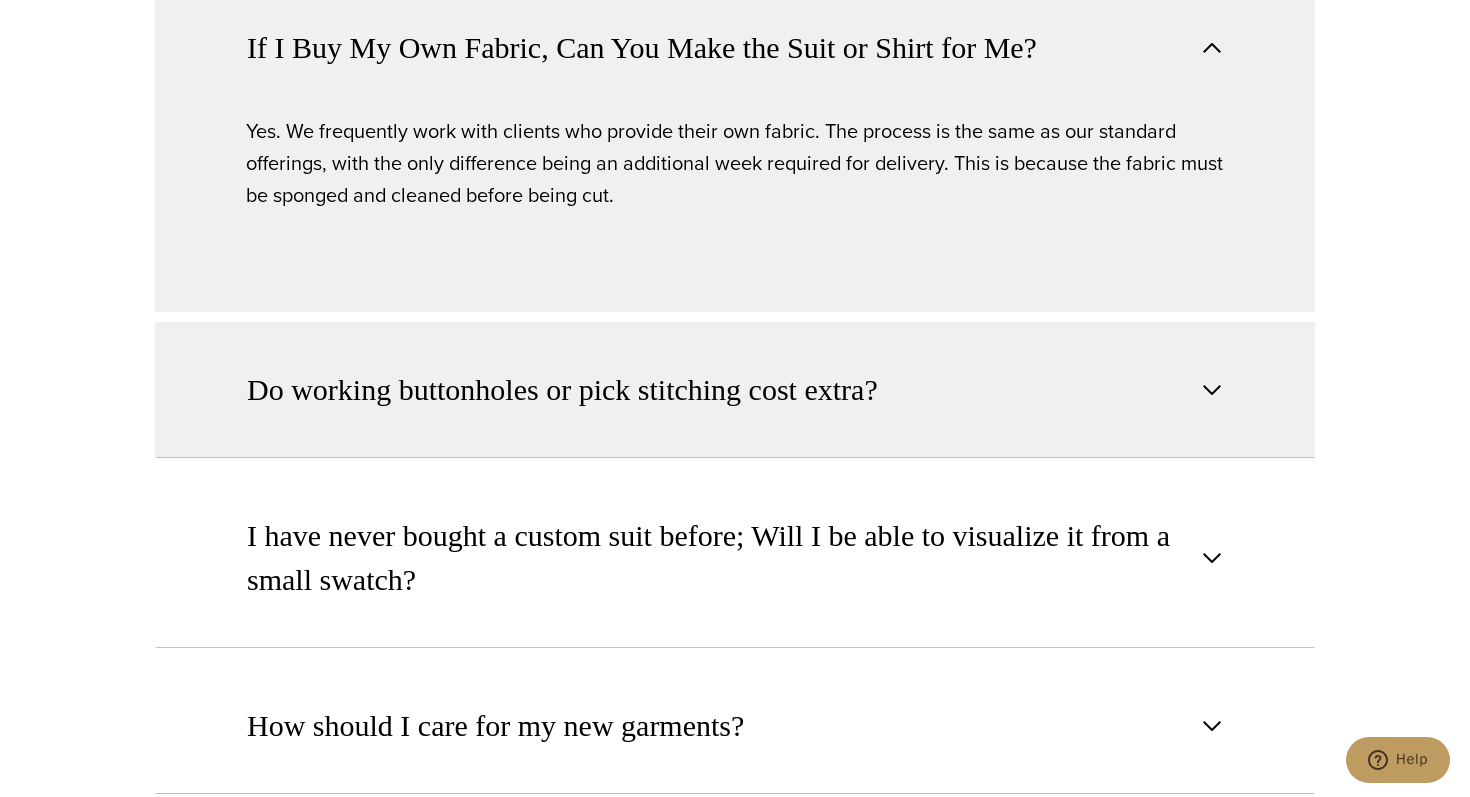 scroll, scrollTop: 2366, scrollLeft: 0, axis: vertical 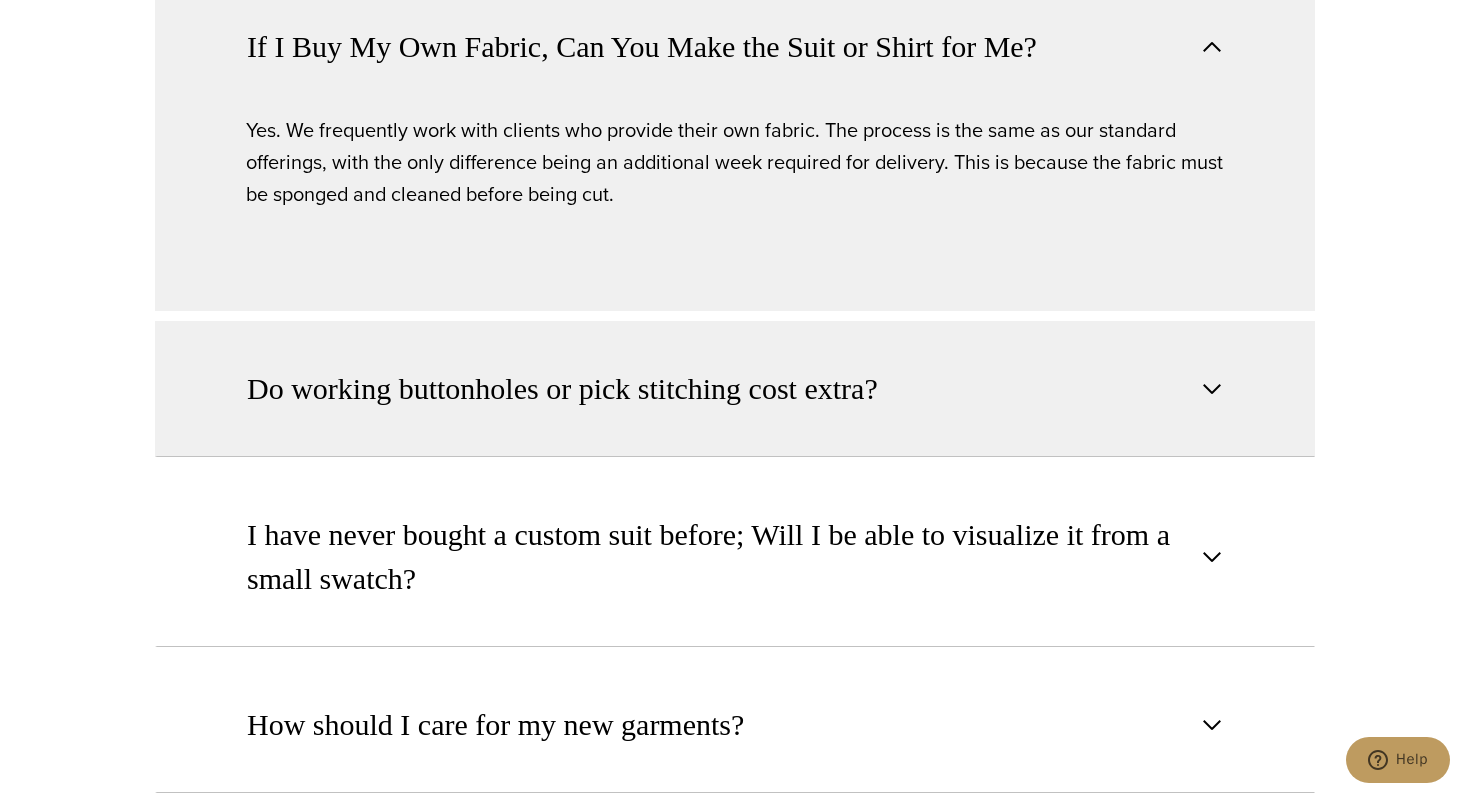 click on "Do working buttonholes or pick stitching cost extra?" at bounding box center (735, 389) 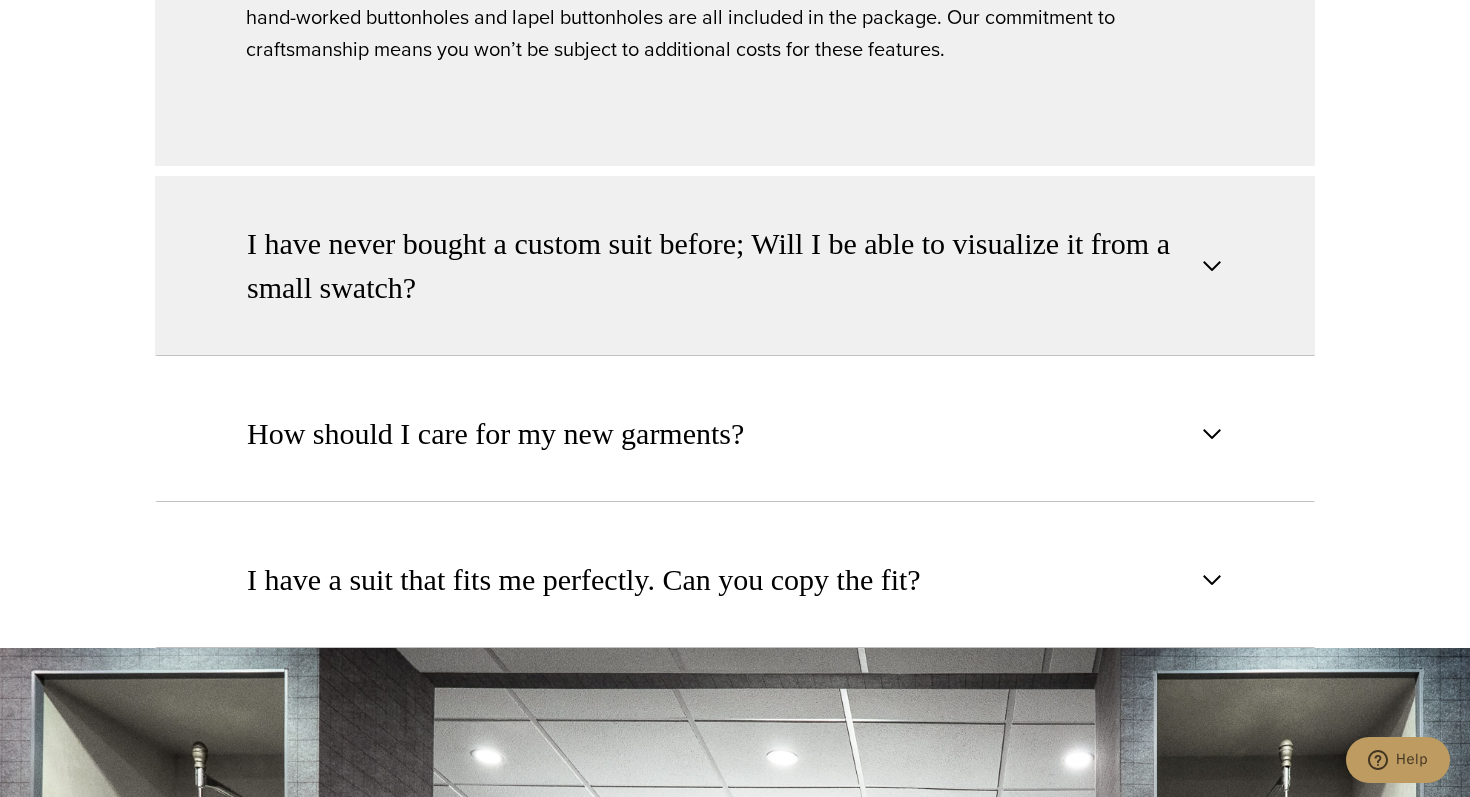 scroll, scrollTop: 2694, scrollLeft: 0, axis: vertical 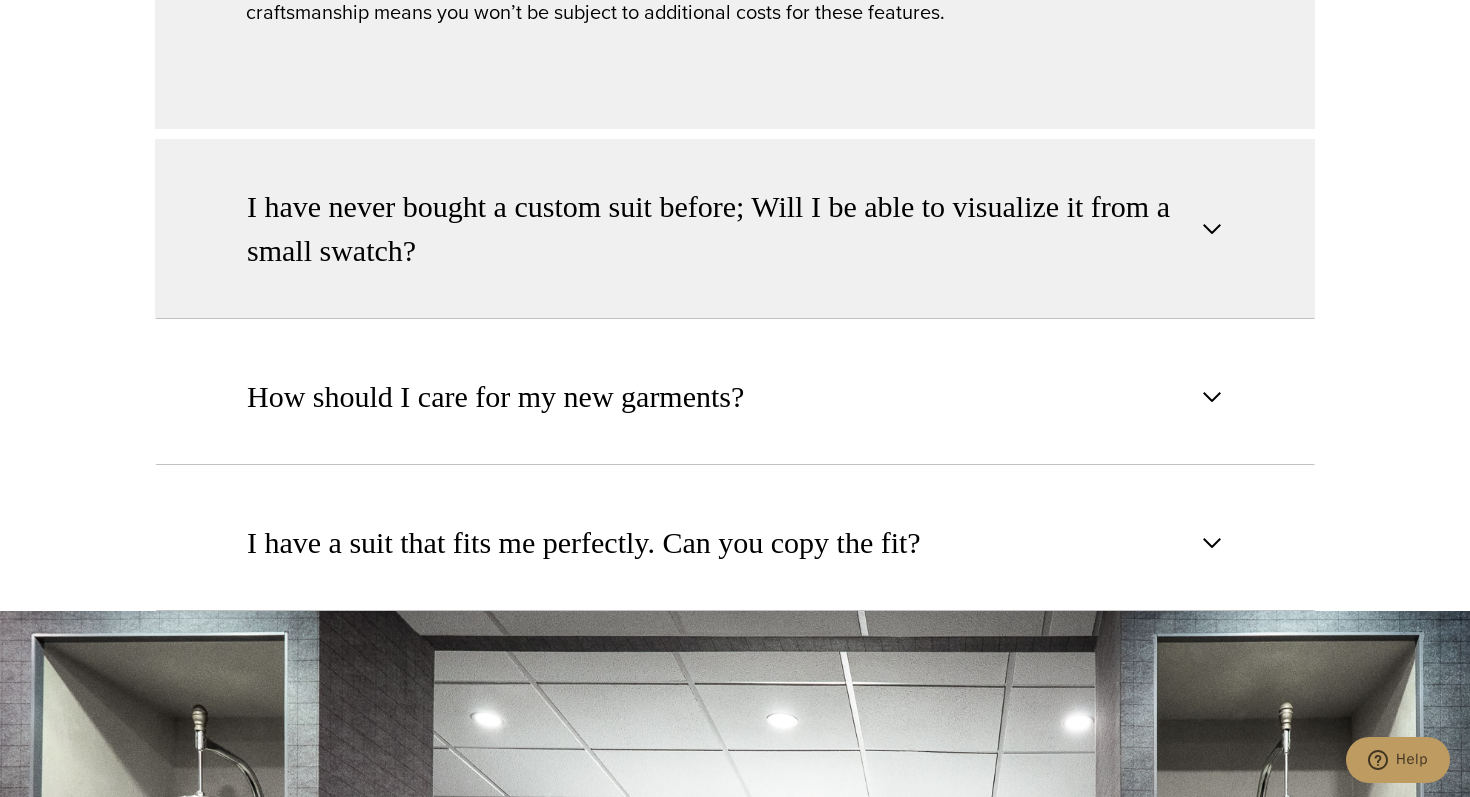 click on "I have never bought a custom suit before; Will I be able to visualize it from a small swatch?" at bounding box center [735, 229] 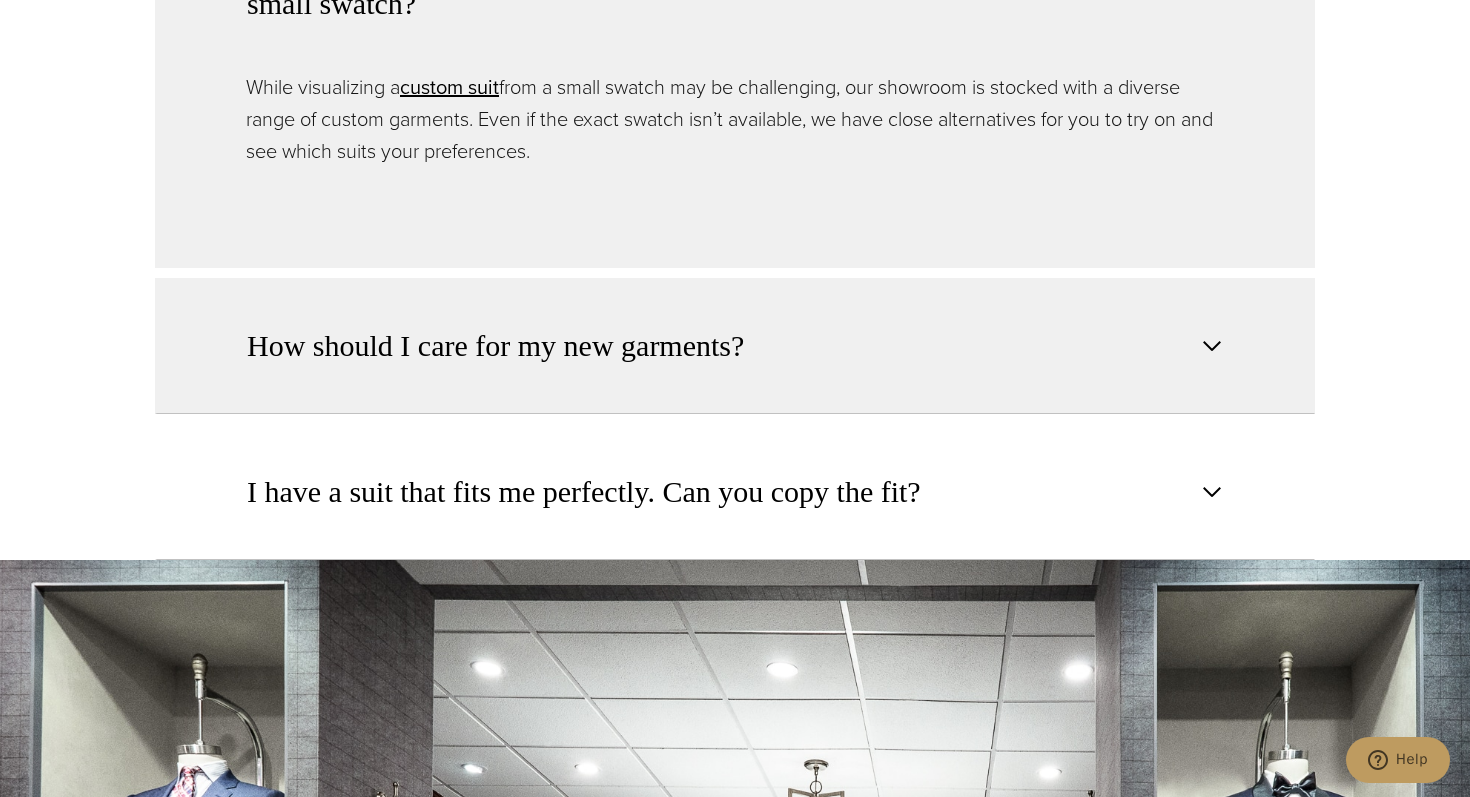 scroll, scrollTop: 2777, scrollLeft: 0, axis: vertical 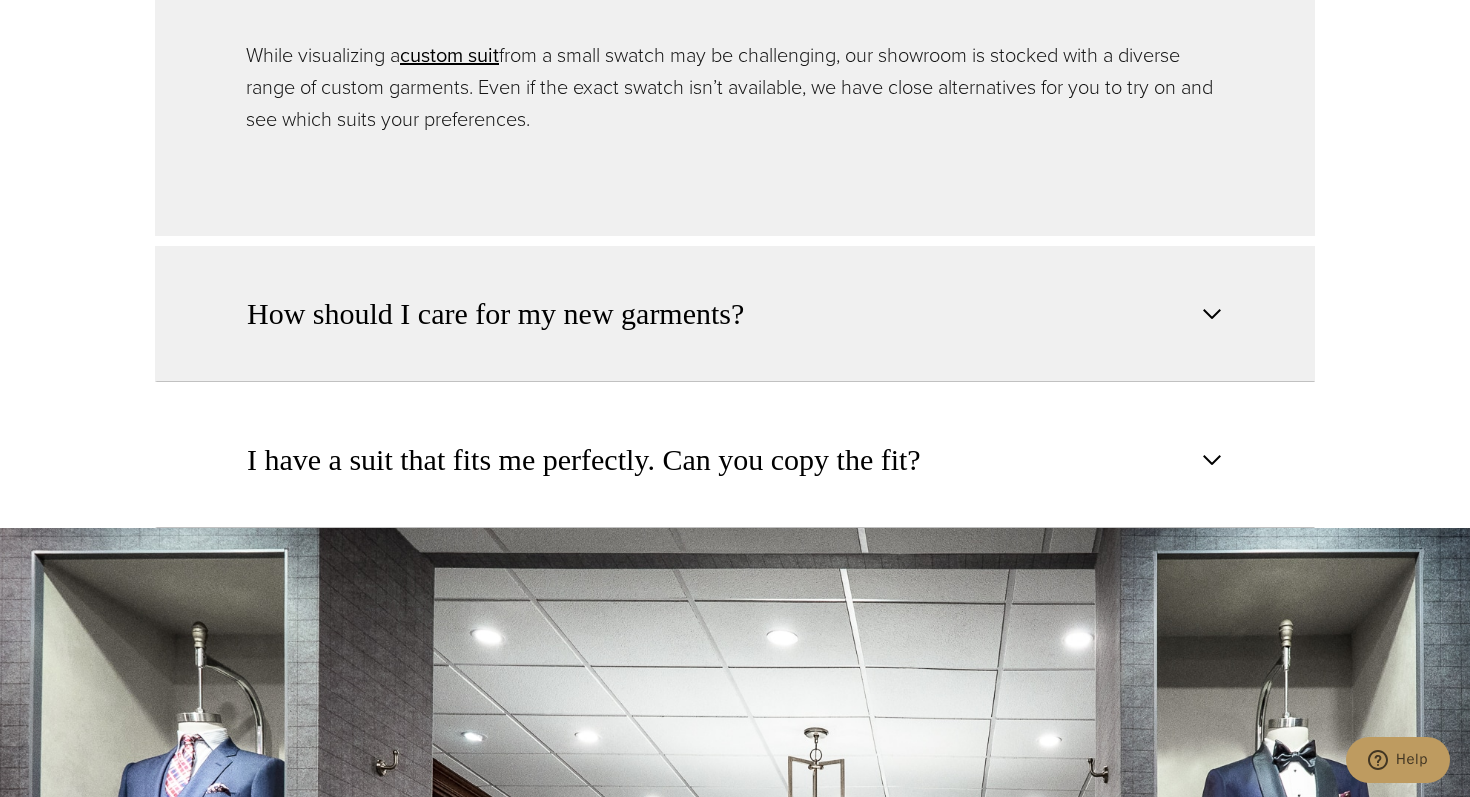 click on "How should I care for my new garments?" at bounding box center (735, 314) 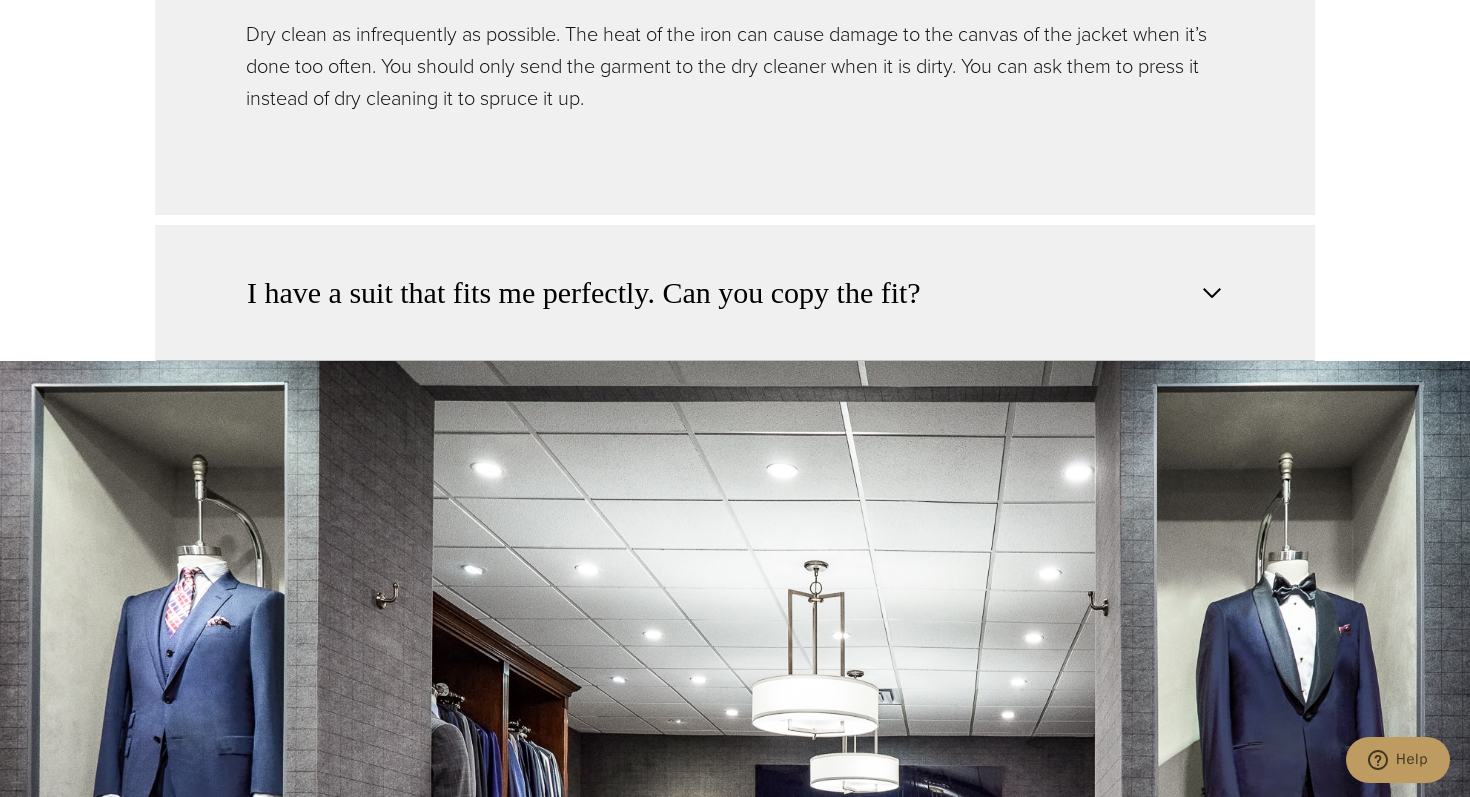 scroll, scrollTop: 2951, scrollLeft: 0, axis: vertical 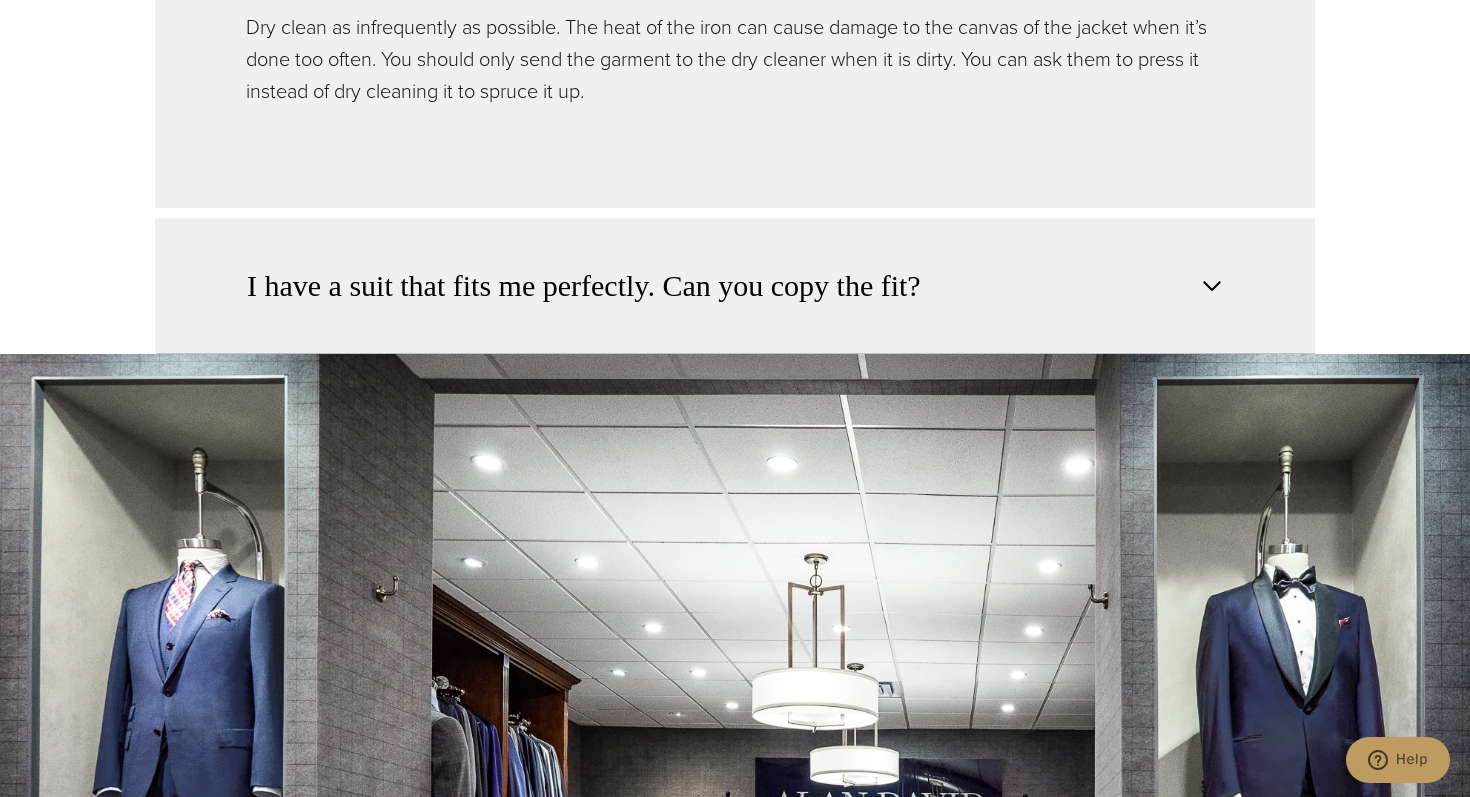 click on "I have a suit that fits me perfectly. Can you copy the fit?" at bounding box center (584, 286) 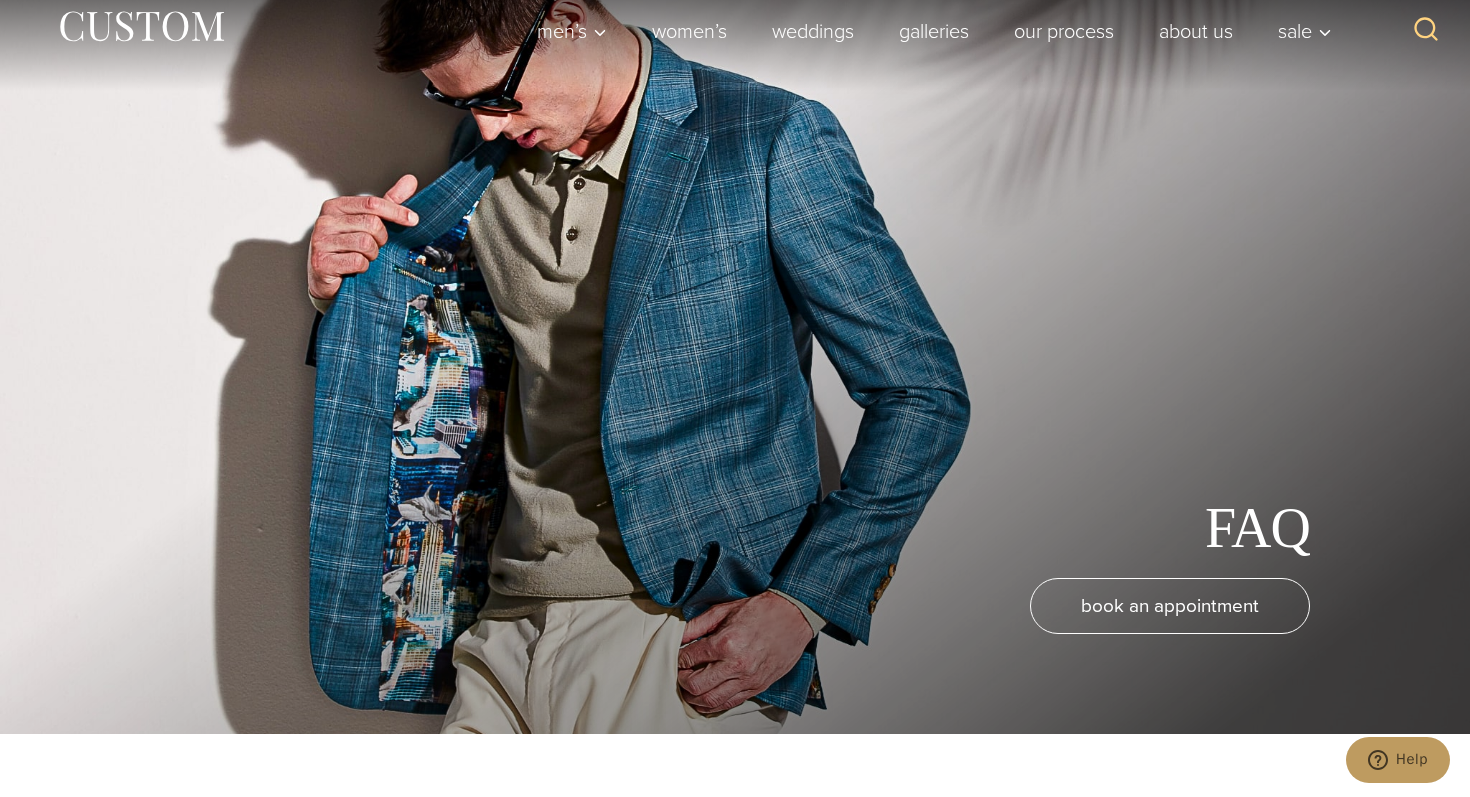 scroll, scrollTop: 0, scrollLeft: 0, axis: both 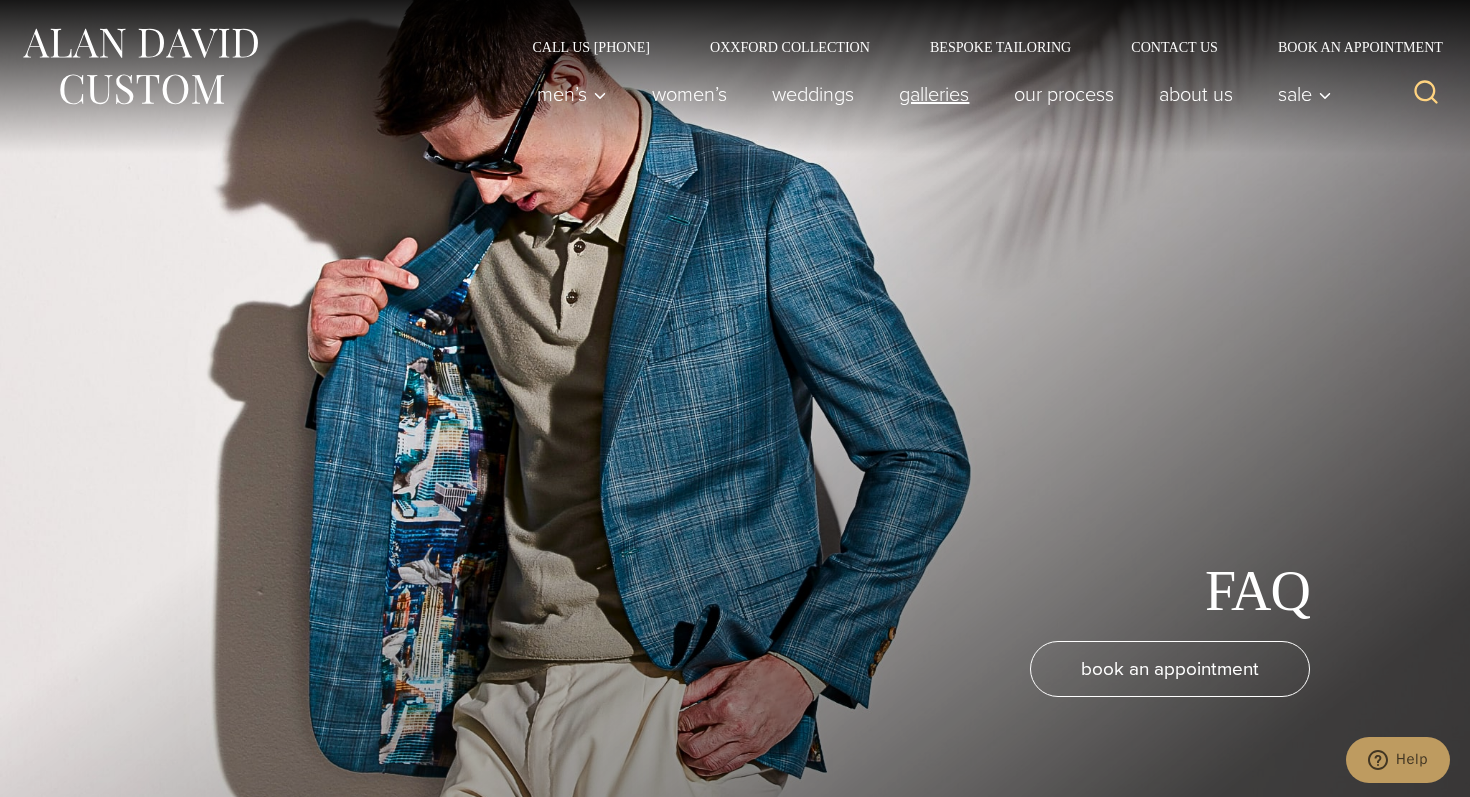 click on "Galleries" at bounding box center (934, 94) 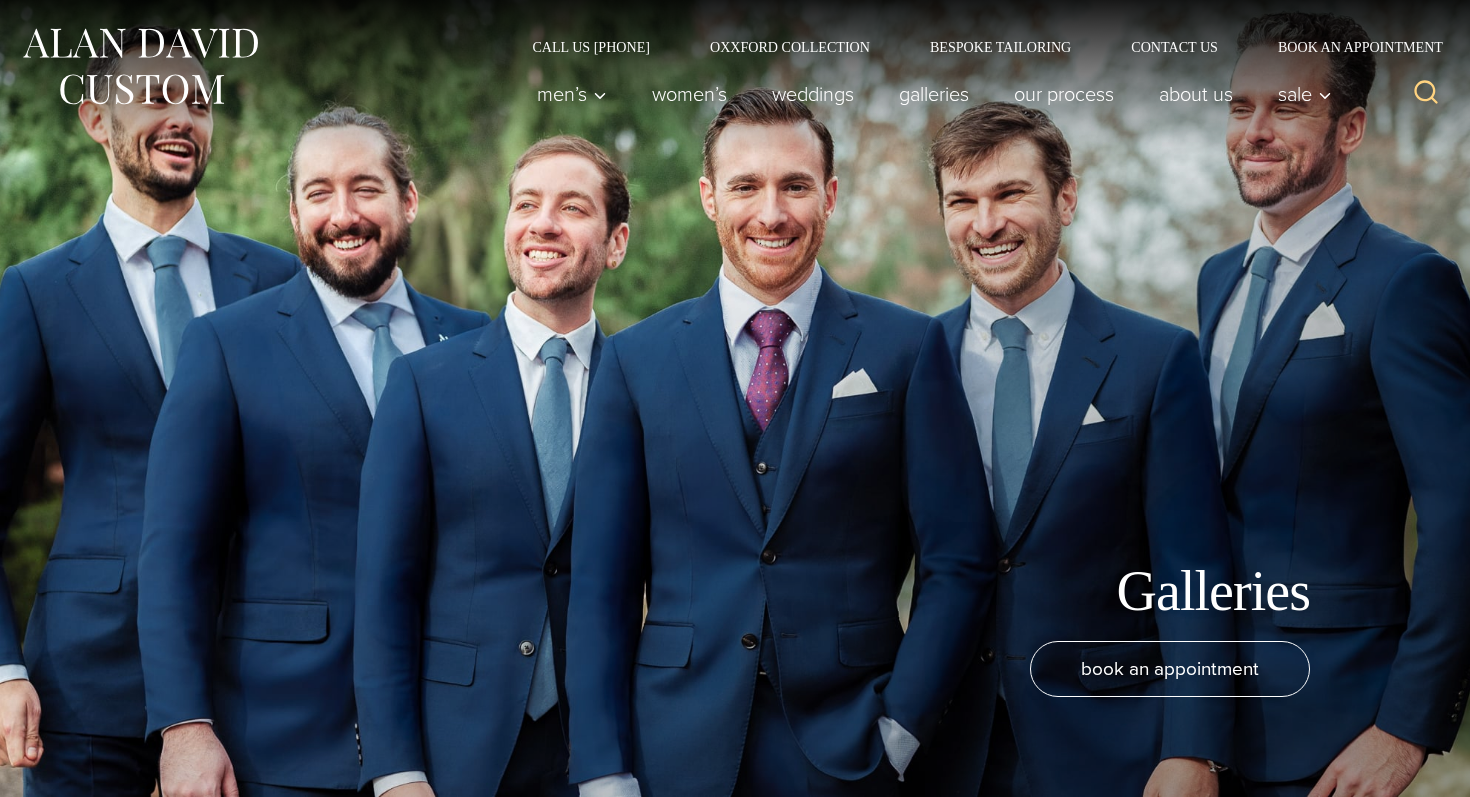 scroll, scrollTop: 0, scrollLeft: 0, axis: both 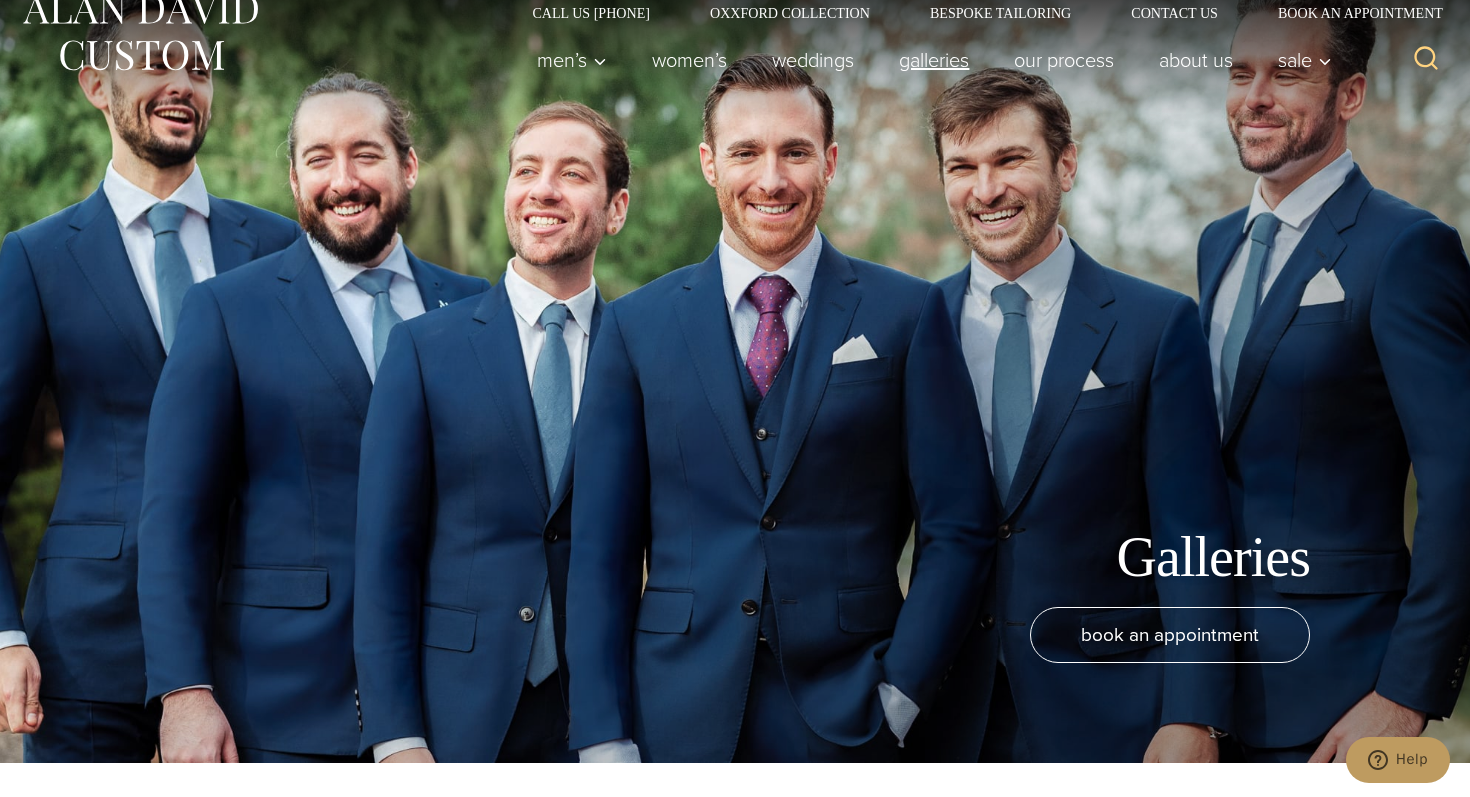 click on "Galleries" at bounding box center [934, 60] 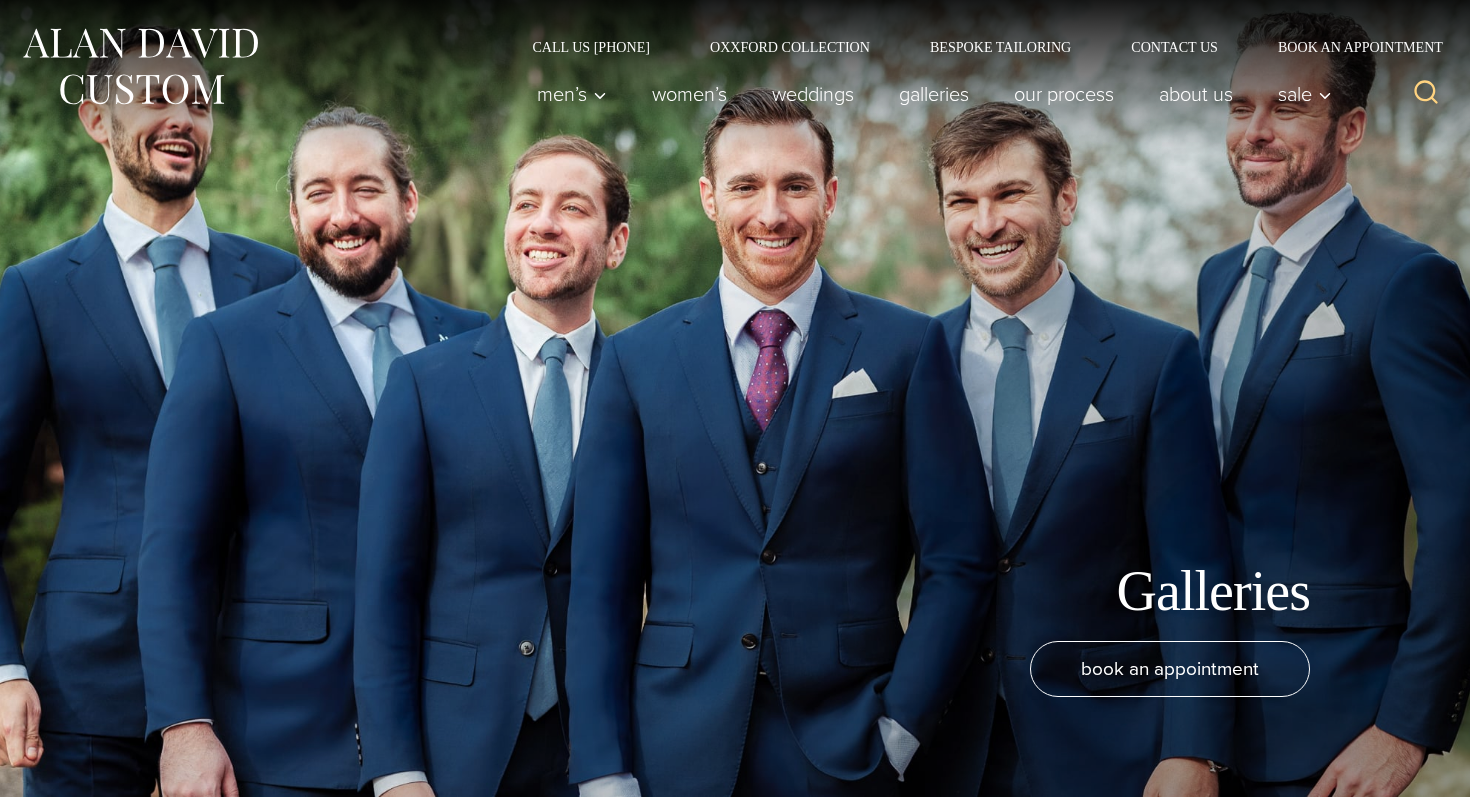 scroll, scrollTop: 0, scrollLeft: 0, axis: both 